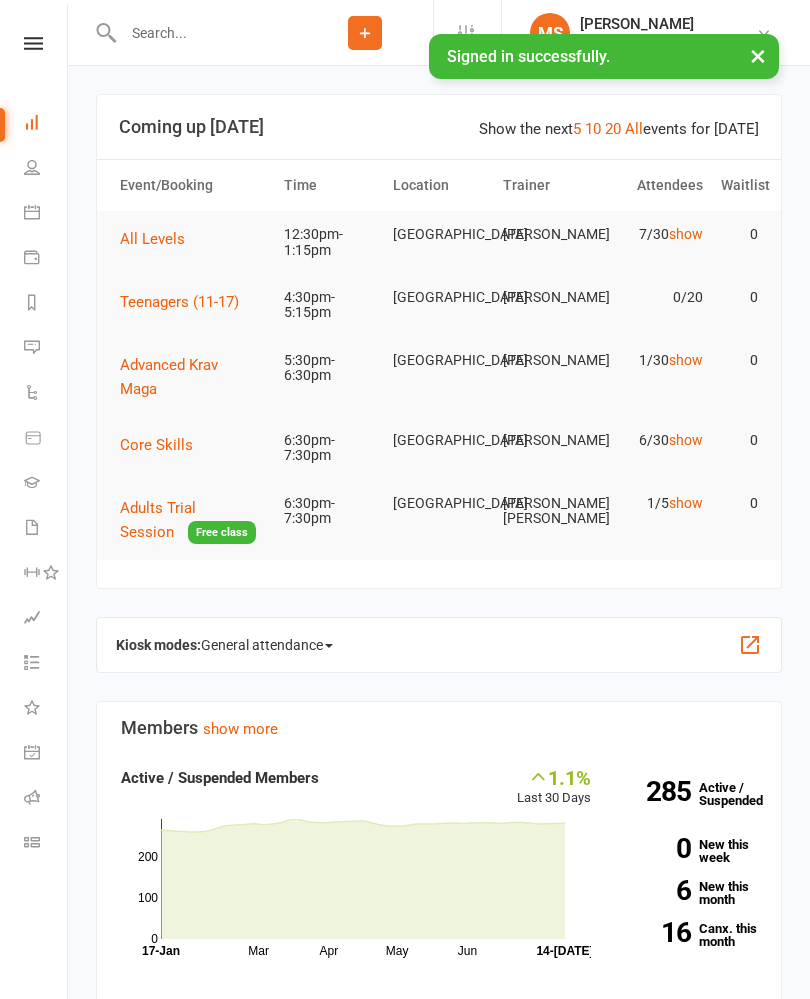 scroll, scrollTop: 0, scrollLeft: 0, axis: both 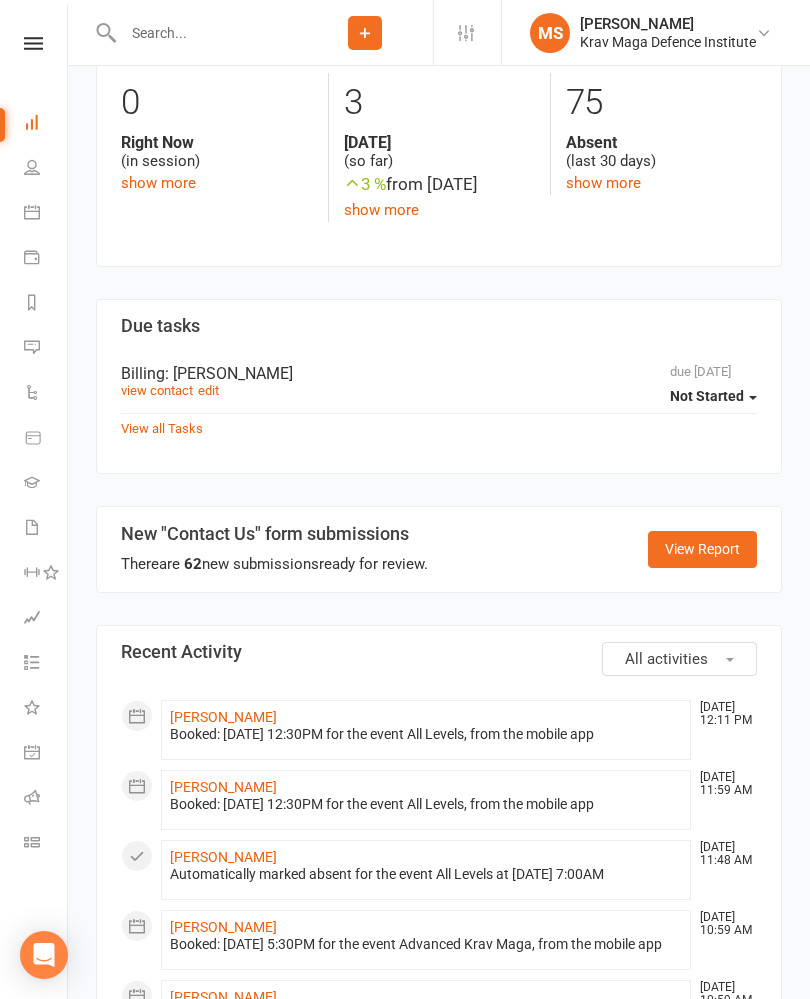 click at bounding box center [33, 43] 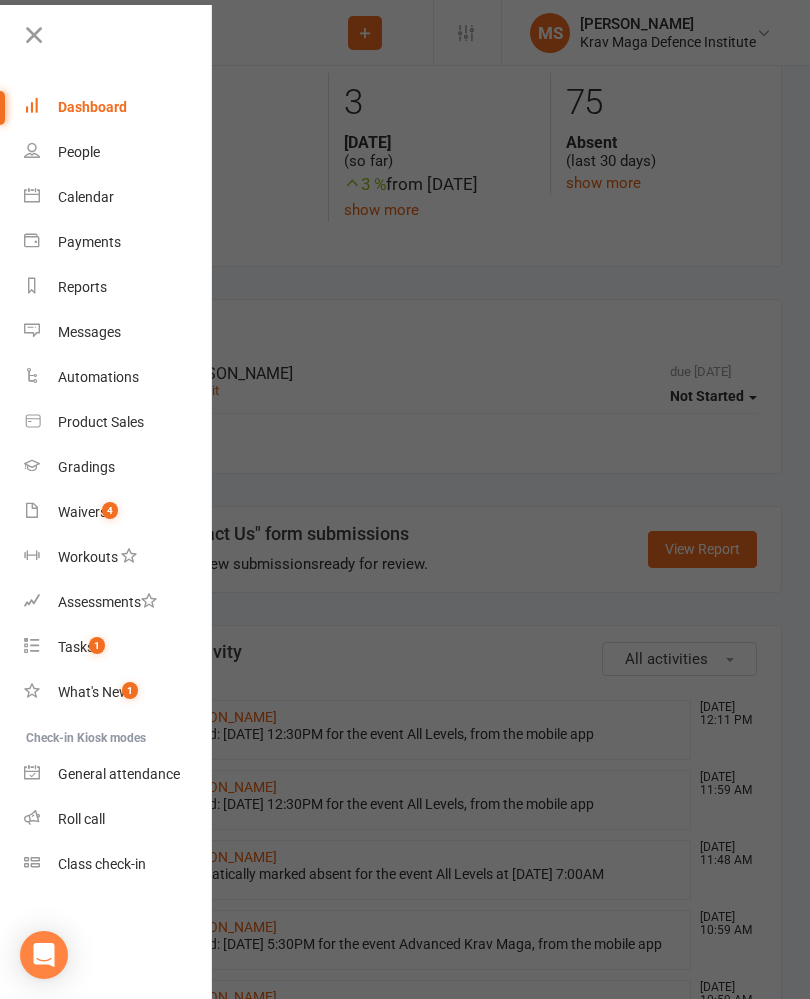 click on "Class check-in" at bounding box center (118, 864) 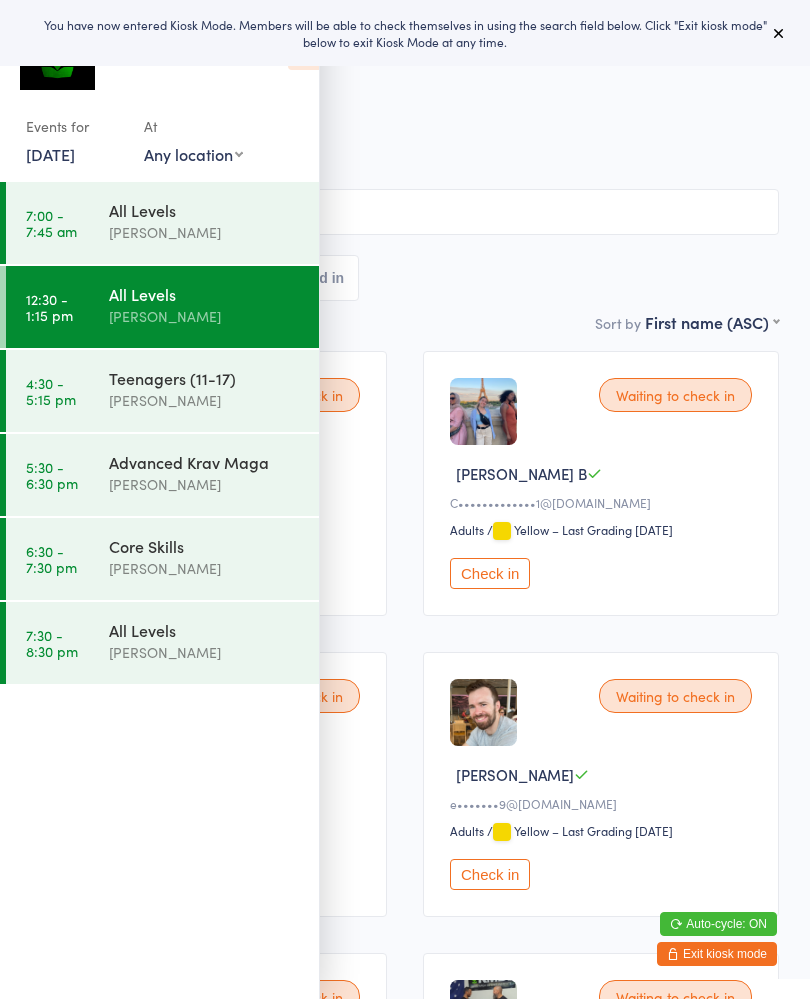 scroll, scrollTop: 0, scrollLeft: 0, axis: both 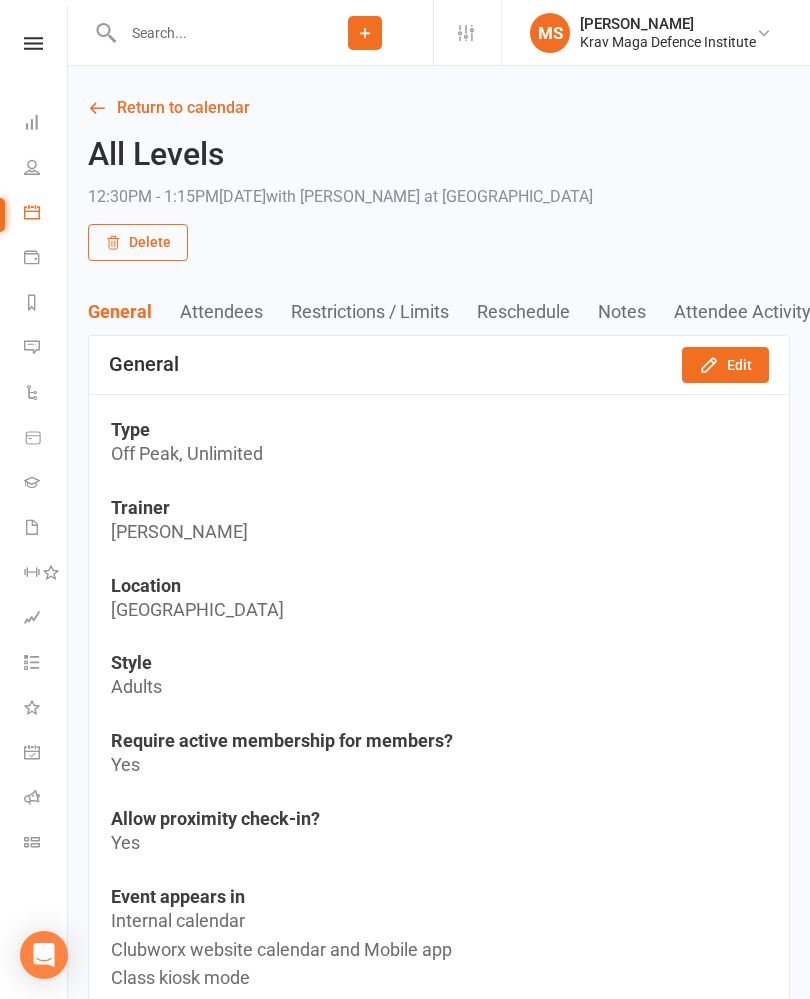 click at bounding box center [33, 43] 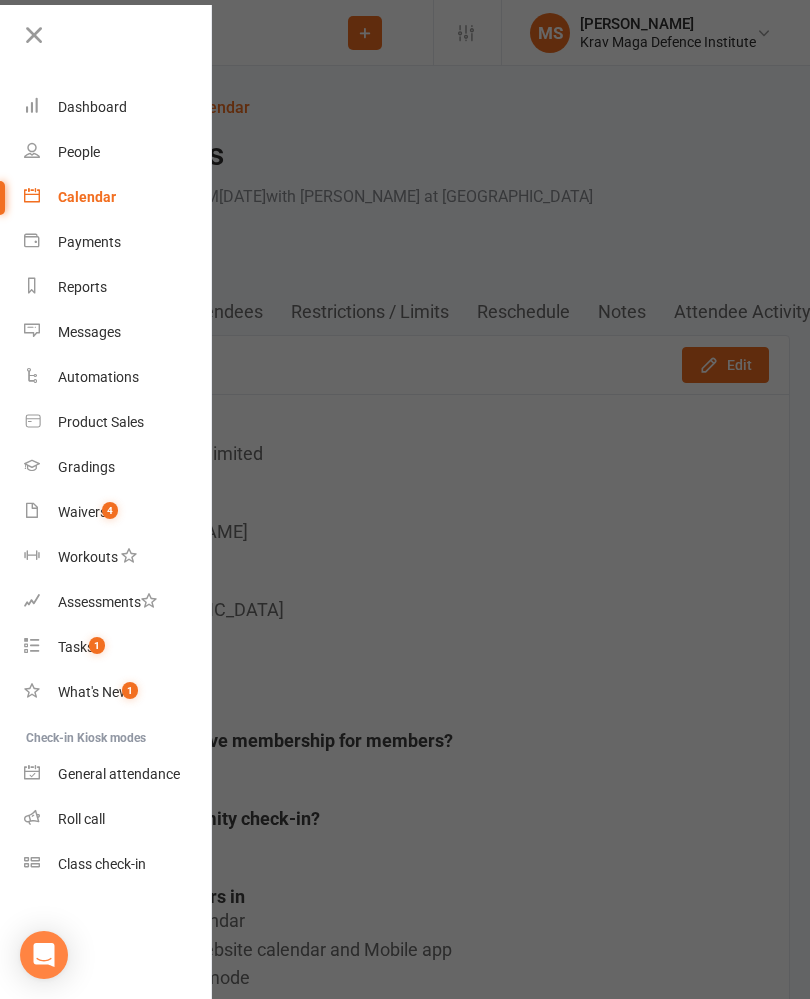 click on "Class check-in" at bounding box center (102, 864) 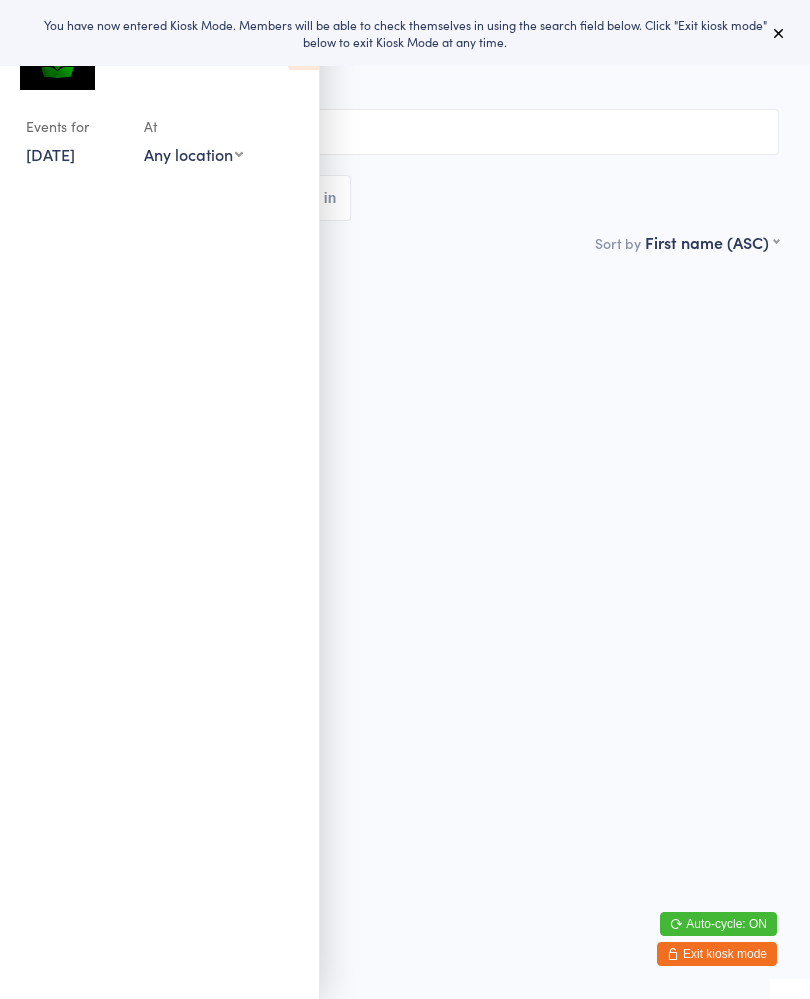 scroll, scrollTop: 0, scrollLeft: 0, axis: both 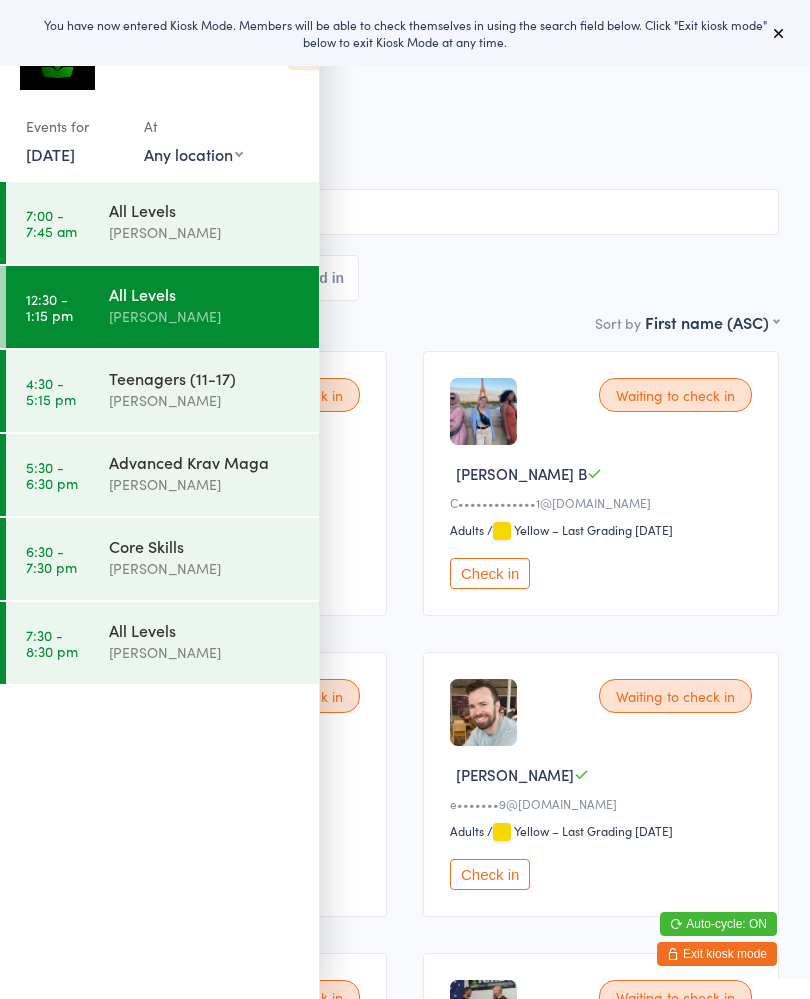 click on "All Bookings Waiting  7 Checked in" at bounding box center [405, 278] 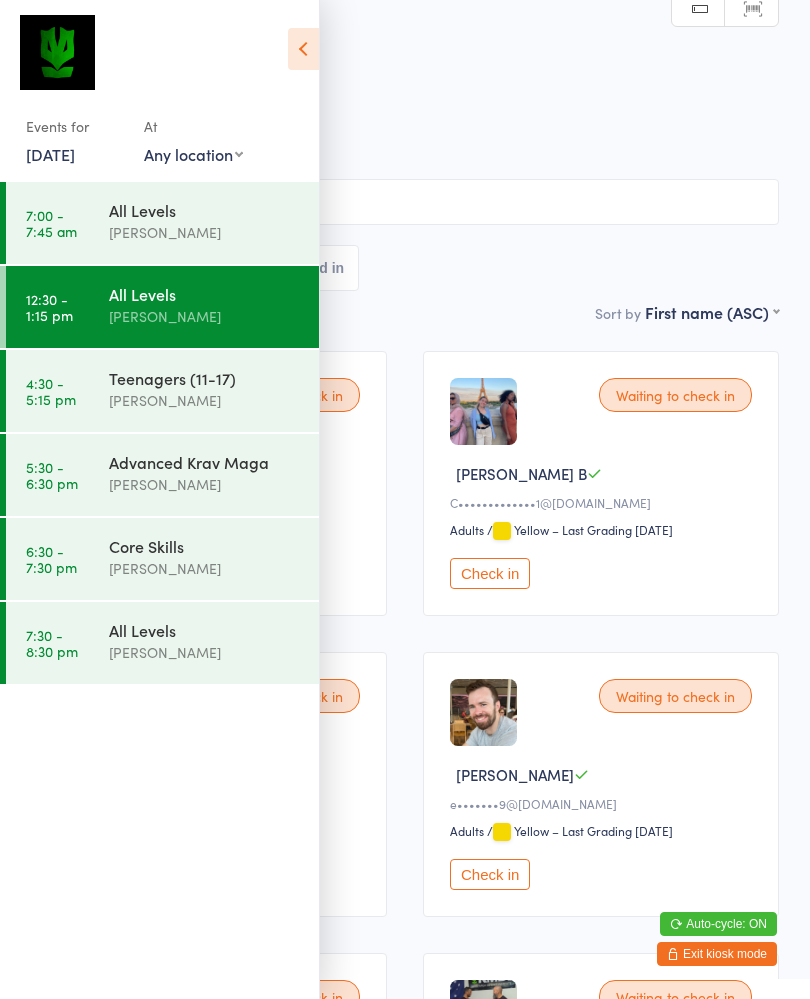 click at bounding box center (303, 49) 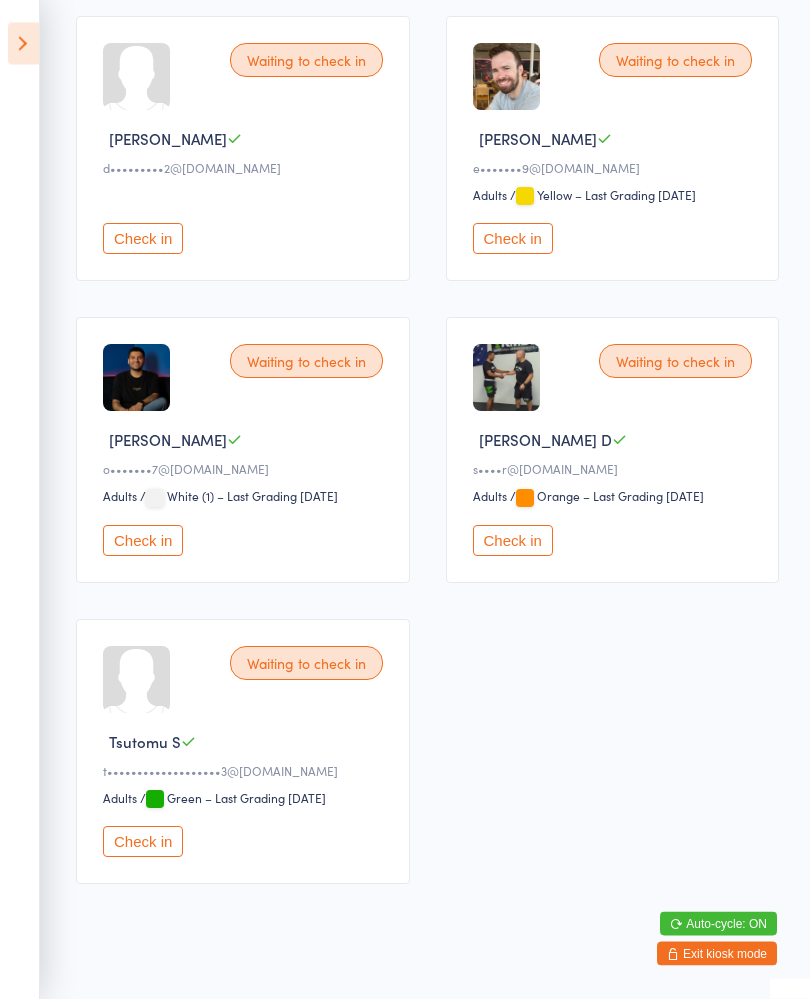 click on "Check in" at bounding box center [513, 541] 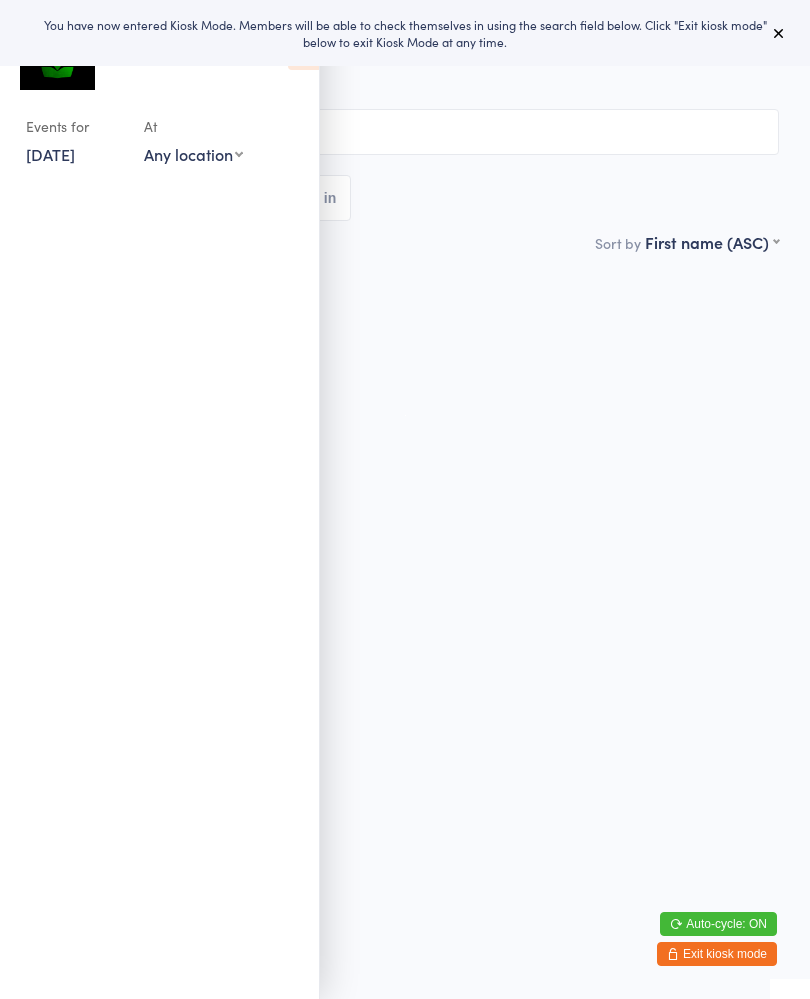 scroll, scrollTop: 0, scrollLeft: 0, axis: both 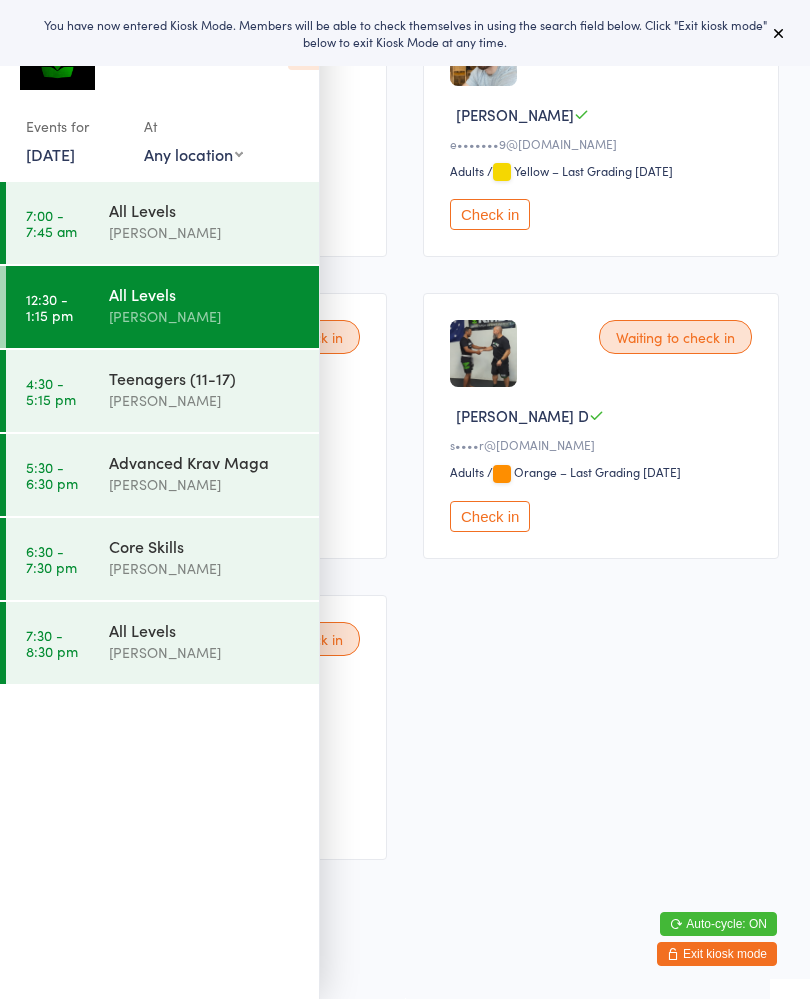 click on "Waiting to check in Christopher L  i••••v@gmail.com Adults  Adults   /  Orange – Last Grading Feb 23, 2025   Check in Waiting to check in Ciara B  C•••••••••••••1@gmail.com Adults  Adults   /  Yellow – Last Grading Jun 22, 2025   Check in Waiting to check in Dan O  d•••••••••2@outlook.com   Check in Waiting to check in Ed R  e•••••••9@gmail.com Adults  Adults   /  Yellow – Last Grading Jun 22, 2025   Check in Waiting to check in Omar a  o•••••••7@gmail.com Adults  Adults   /  White (1) – Last Grading Jun 3, 2025   Check in Waiting to check in Sudip D  s••••r@gmail.com Adults  Adults   /  Orange – Last Grading Feb 23, 2025   Check in Waiting to check in Tsutomu S  t•••••••••••••••••••3@gmail.com Adults  Adults   /  Green – Last Grading Nov 24, 2024   Check in" at bounding box center (405, 275) 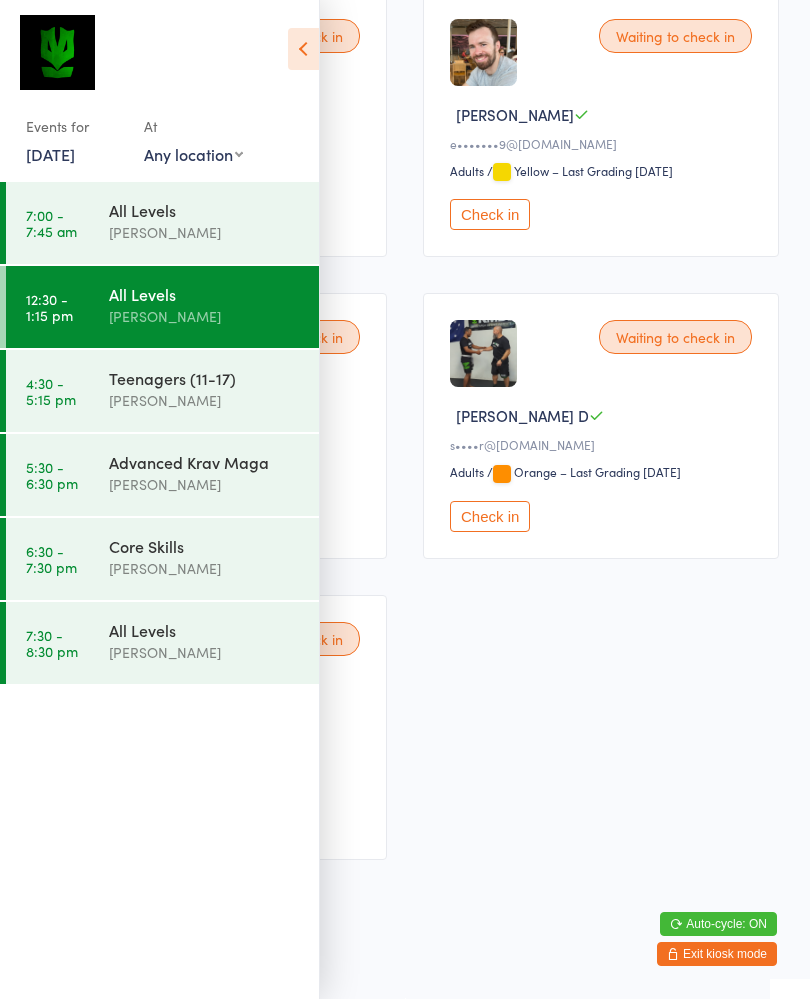 click at bounding box center [303, 49] 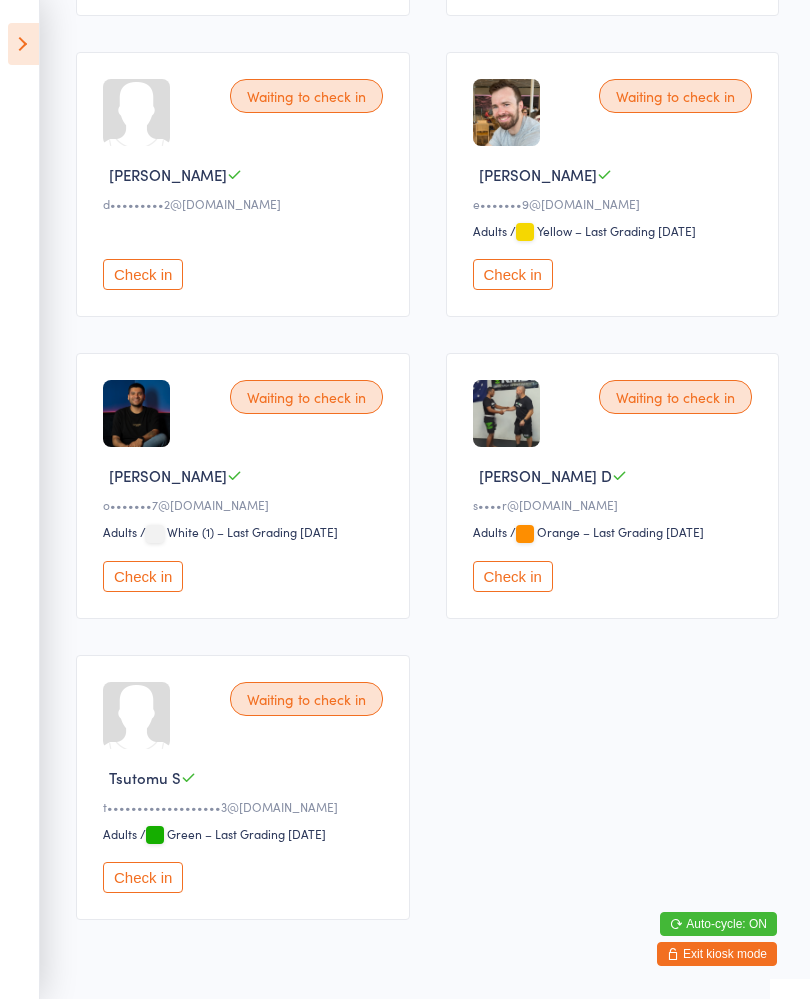 scroll, scrollTop: 663, scrollLeft: 0, axis: vertical 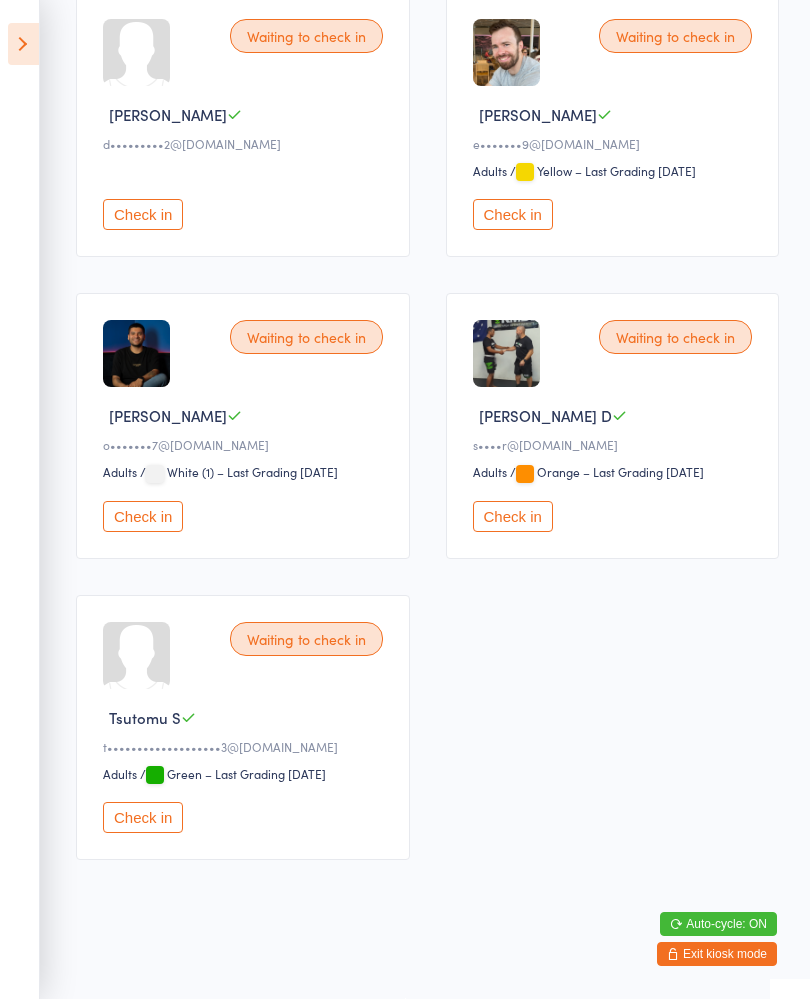 click on "Check in" at bounding box center [513, 516] 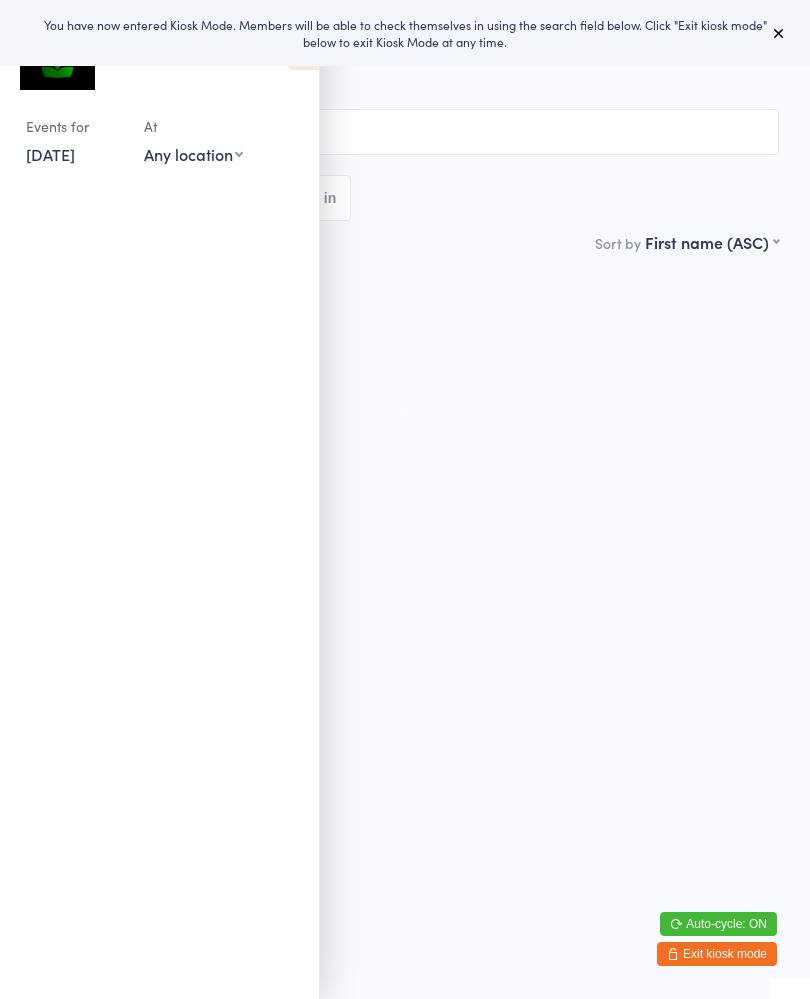 scroll, scrollTop: 0, scrollLeft: 0, axis: both 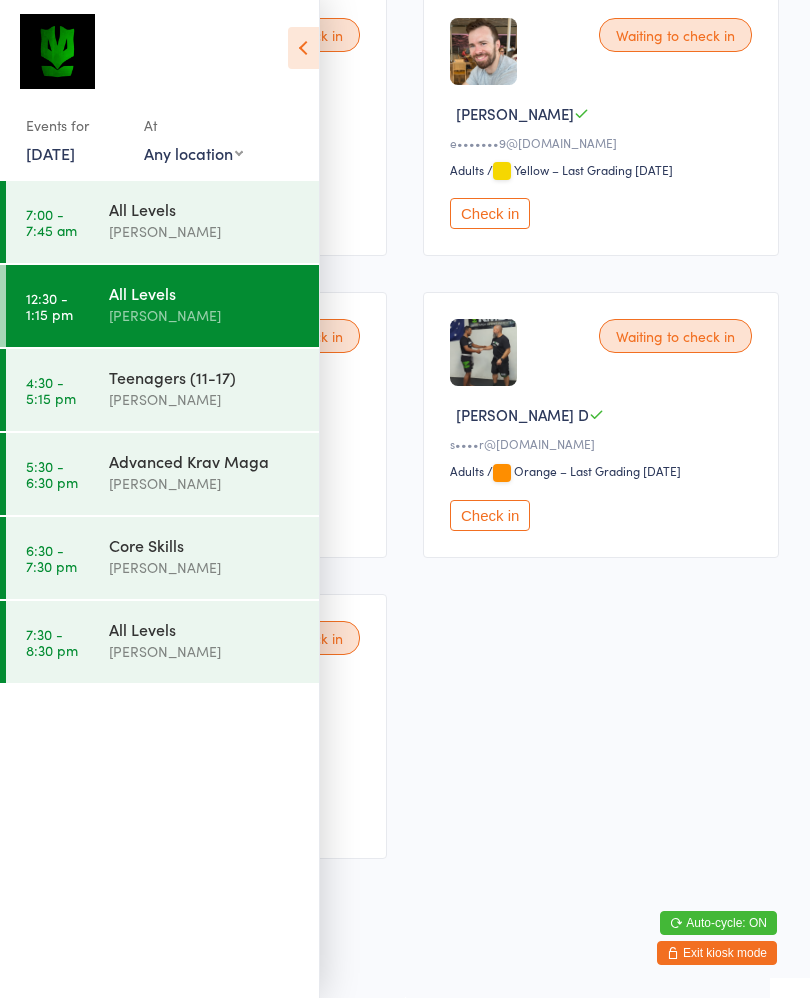 click on "Check in" at bounding box center [490, 516] 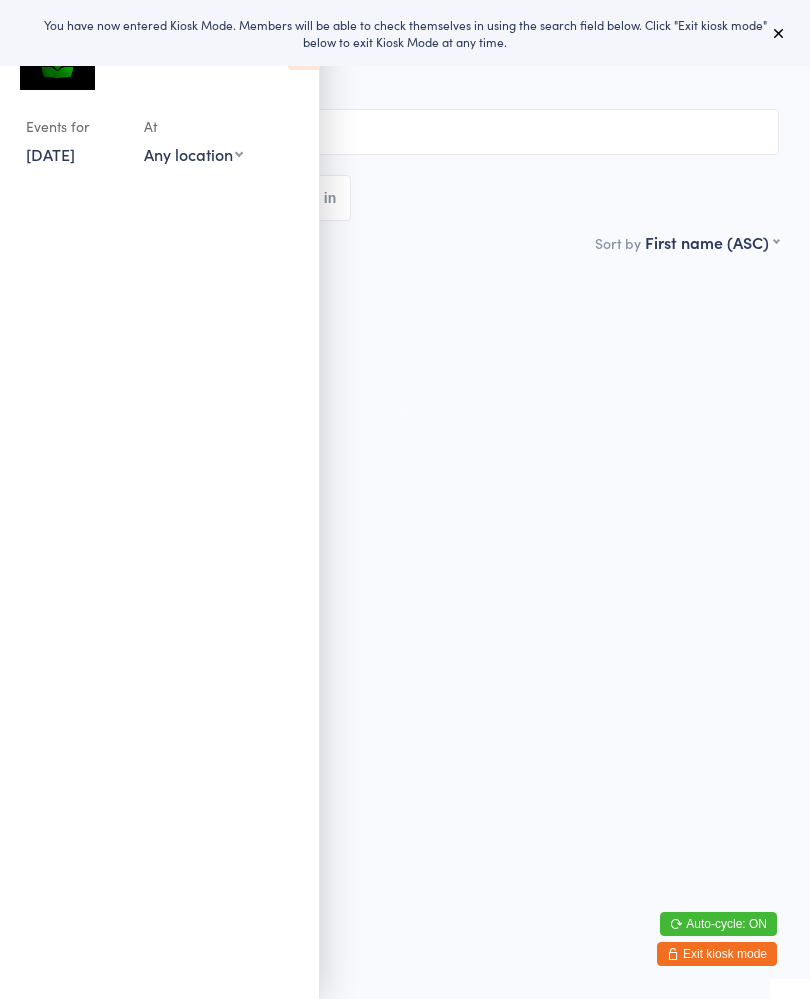 scroll, scrollTop: 0, scrollLeft: 0, axis: both 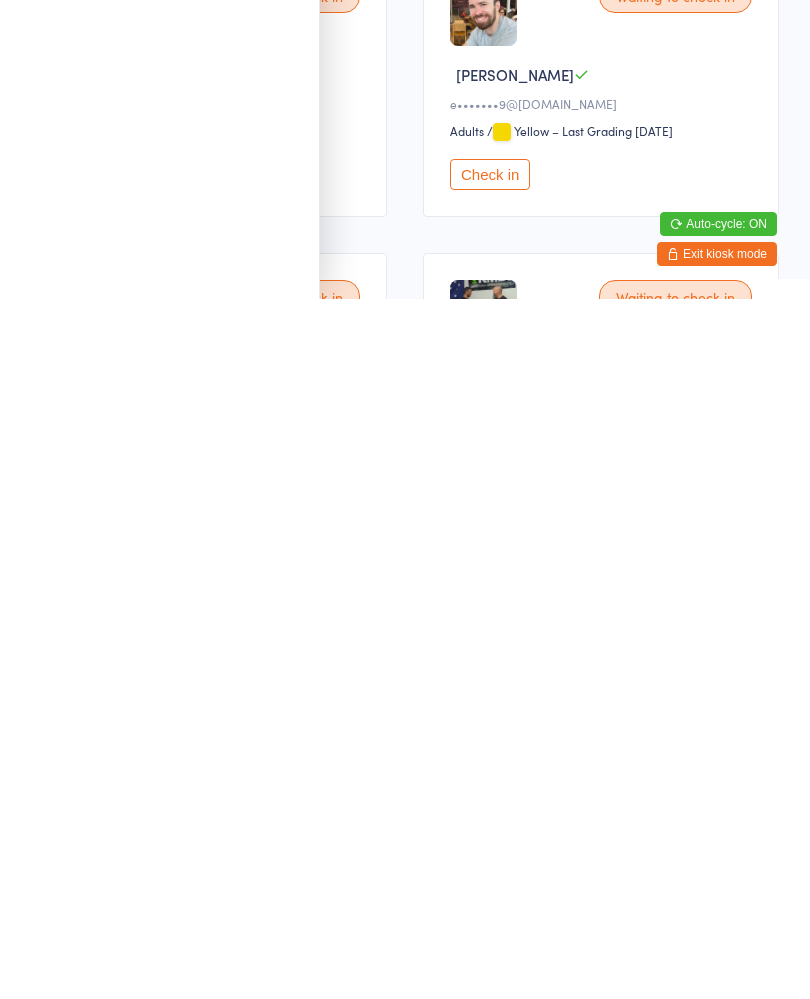 click on "You have now entered Kiosk Mode. Members will be able to check themselves in using the search field below. Click "Exit kiosk mode" below to exit Kiosk Mode at any time. Events for 14 Jul, 2025 14 Jul, 2025
July 2025
Sun Mon Tue Wed Thu Fri Sat
27
29
30
01
02
03
04
05
28
06
07
08
09
10
11
12
29
13
14
15
16
17
18
19
30
20
21
22
23
24
25
26
31" at bounding box center [405, 794] 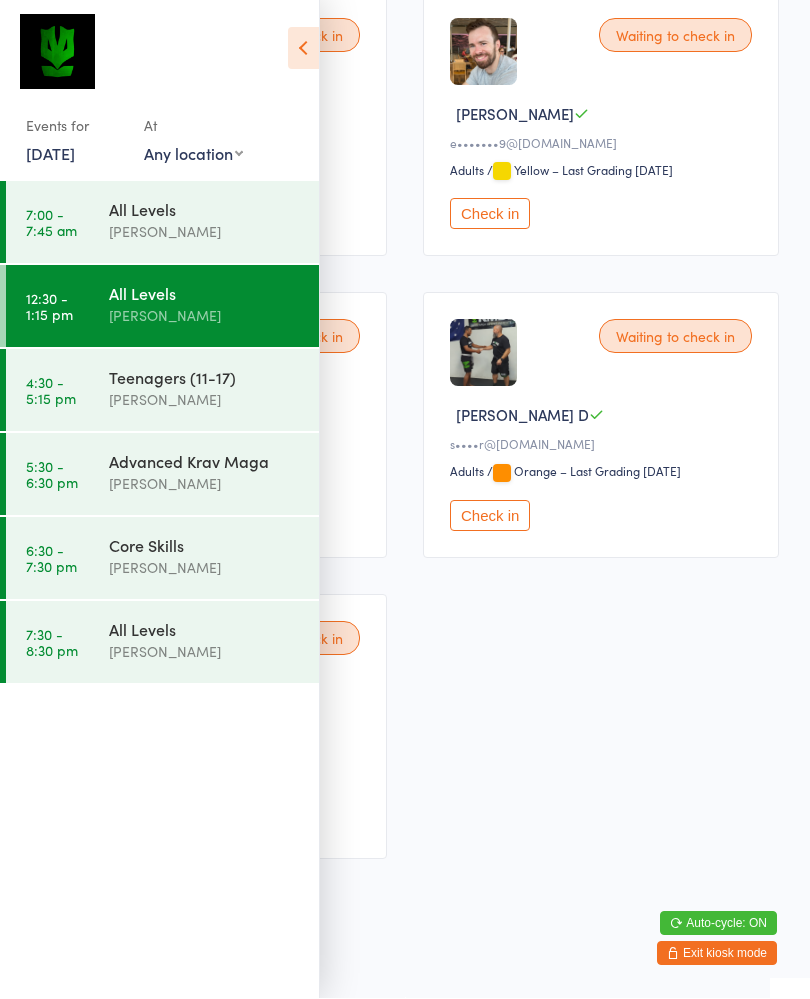 click on "Check in" at bounding box center (490, 516) 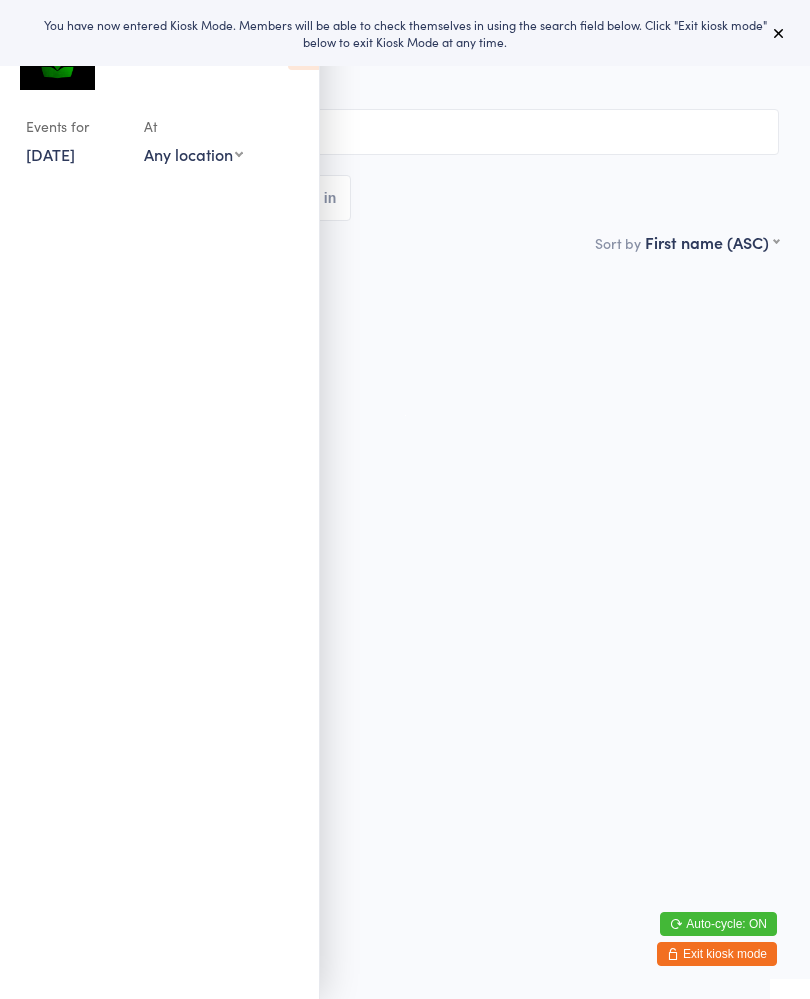 scroll, scrollTop: 0, scrollLeft: 0, axis: both 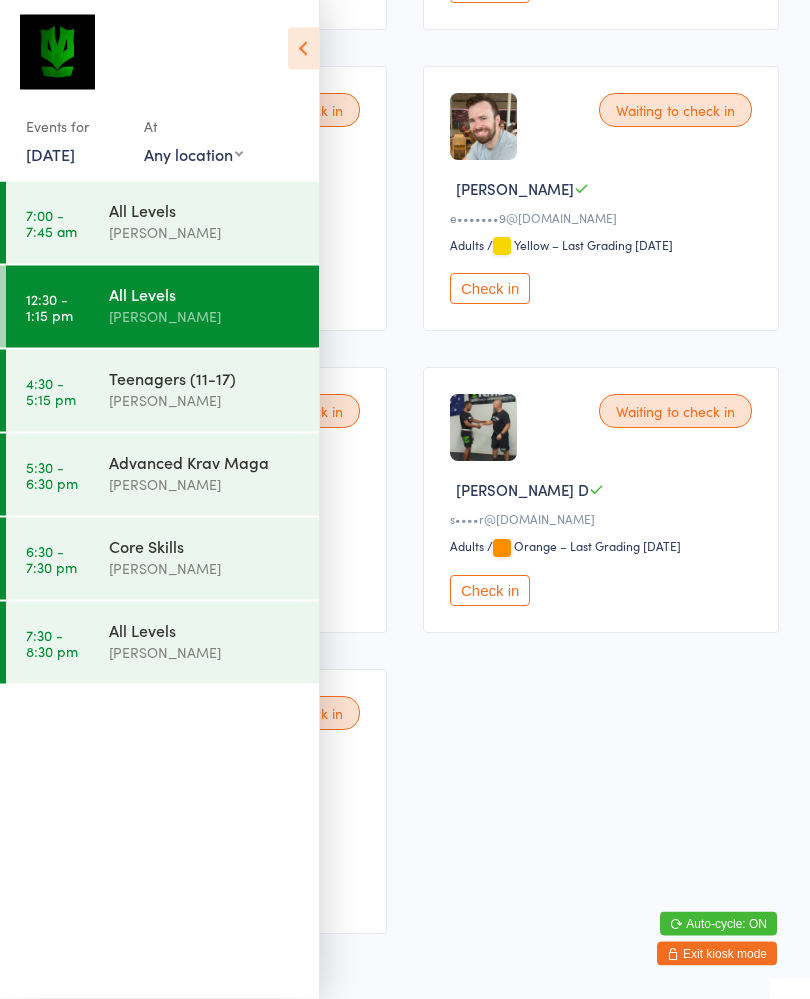 click on "Check in" at bounding box center [490, 289] 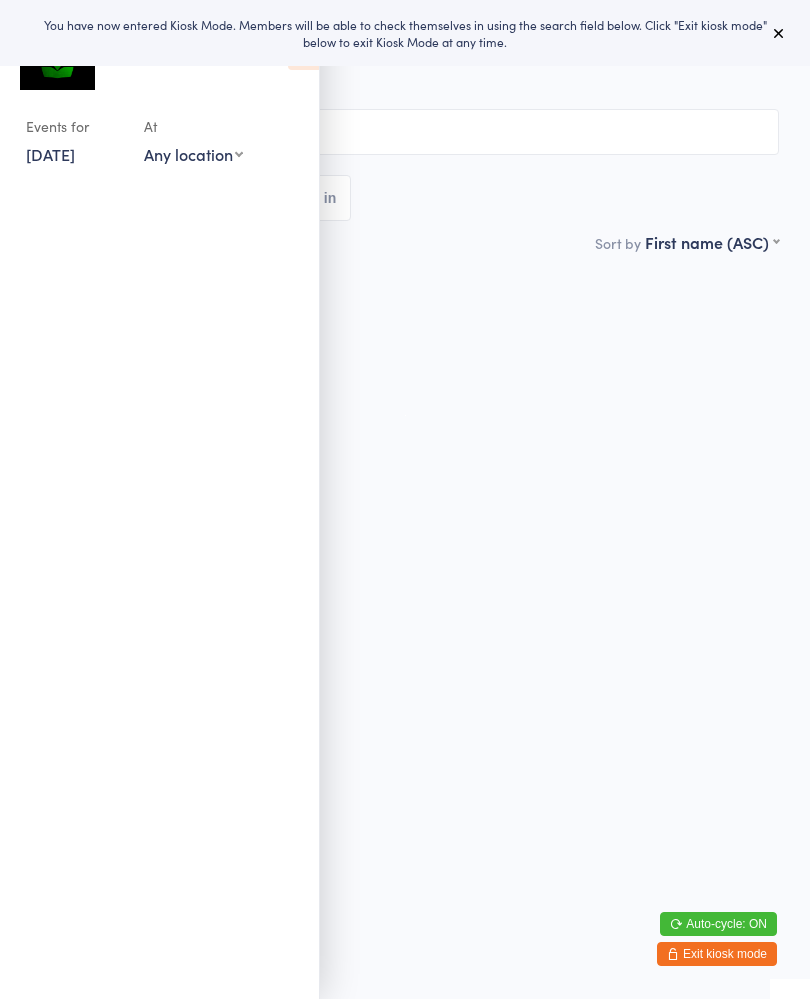 scroll, scrollTop: 0, scrollLeft: 0, axis: both 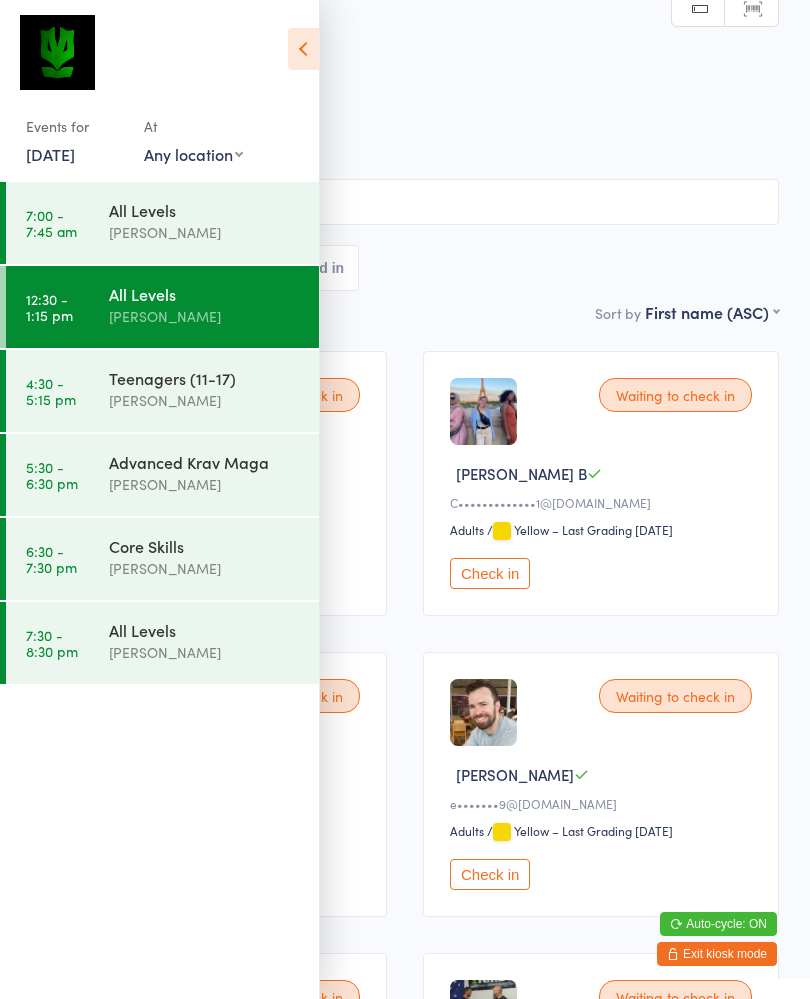 click at bounding box center (303, 49) 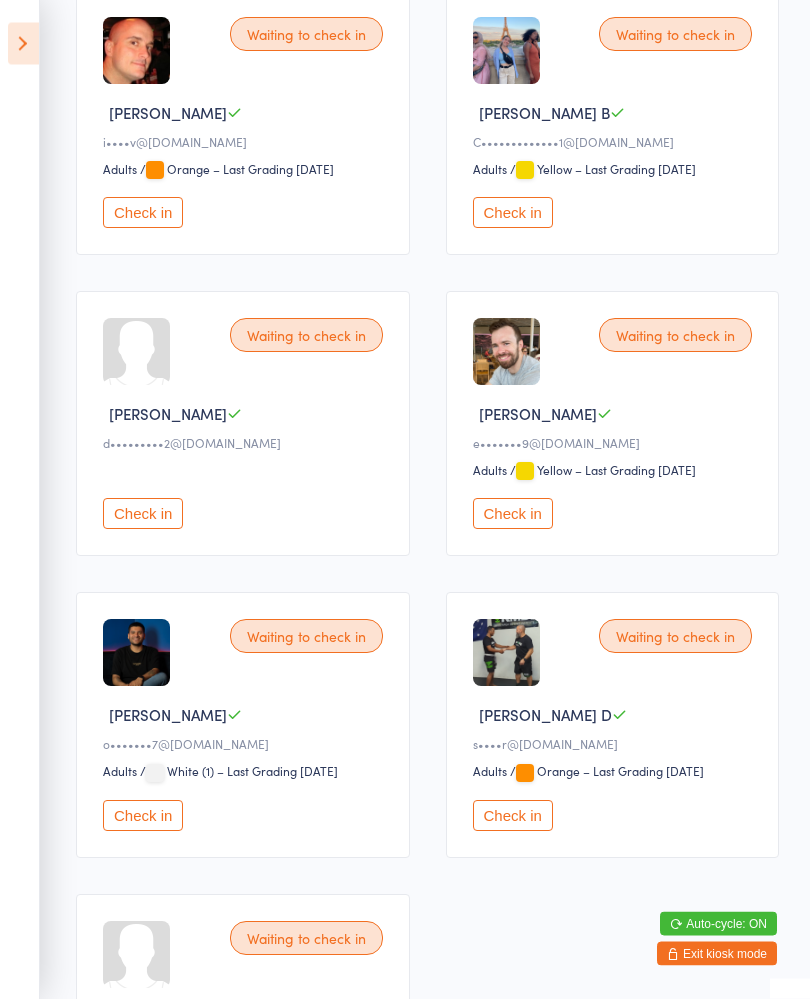 click on "Check in" at bounding box center (143, 514) 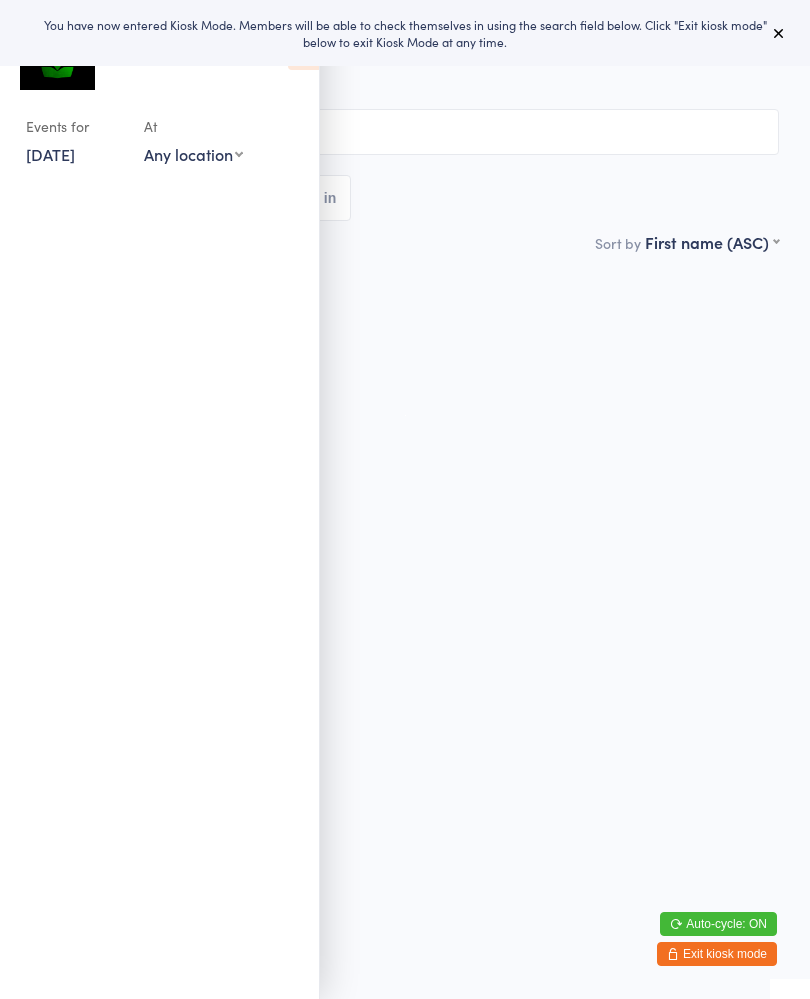 scroll, scrollTop: 0, scrollLeft: 0, axis: both 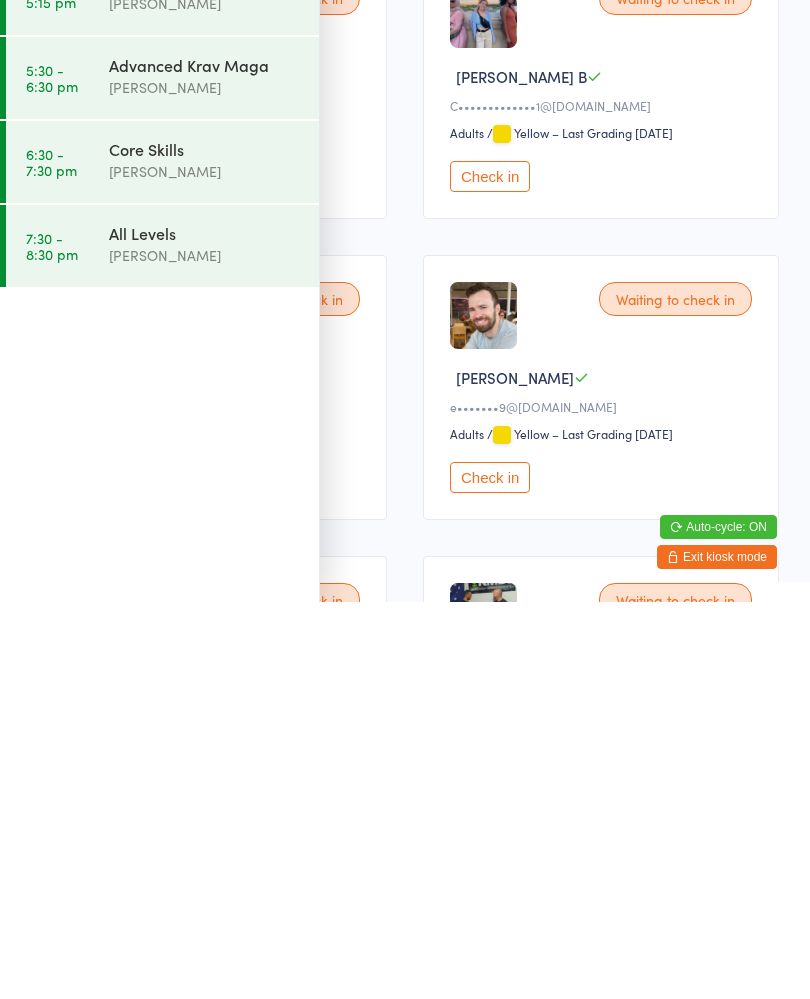 click on "Waiting to check in Christopher L  i••••v@gmail.com Adults  Adults   /  Orange – Last Grading Feb 23, 2025   Check in Waiting to check in Ciara B  C•••••••••••••1@gmail.com Adults  Adults   /  Yellow – Last Grading Jun 22, 2025   Check in Waiting to check in Dan O  d•••••••••2@outlook.com   Check in Waiting to check in Ed R  e•••••••9@gmail.com Adults  Adults   /  Yellow – Last Grading Jun 22, 2025   Check in Waiting to check in Omar a  o•••••••7@gmail.com Adults  Adults   /  White (1) – Last Grading Jun 3, 2025   Check in Waiting to check in Sudip D  s••••r@gmail.com Adults  Adults   /  Orange – Last Grading Feb 23, 2025   Check in Waiting to check in Tsutomu S  t•••••••••••••••••••3@gmail.com Adults  Adults   /  Green – Last Grading Nov 24, 2024   Check in" at bounding box center [405, 935] 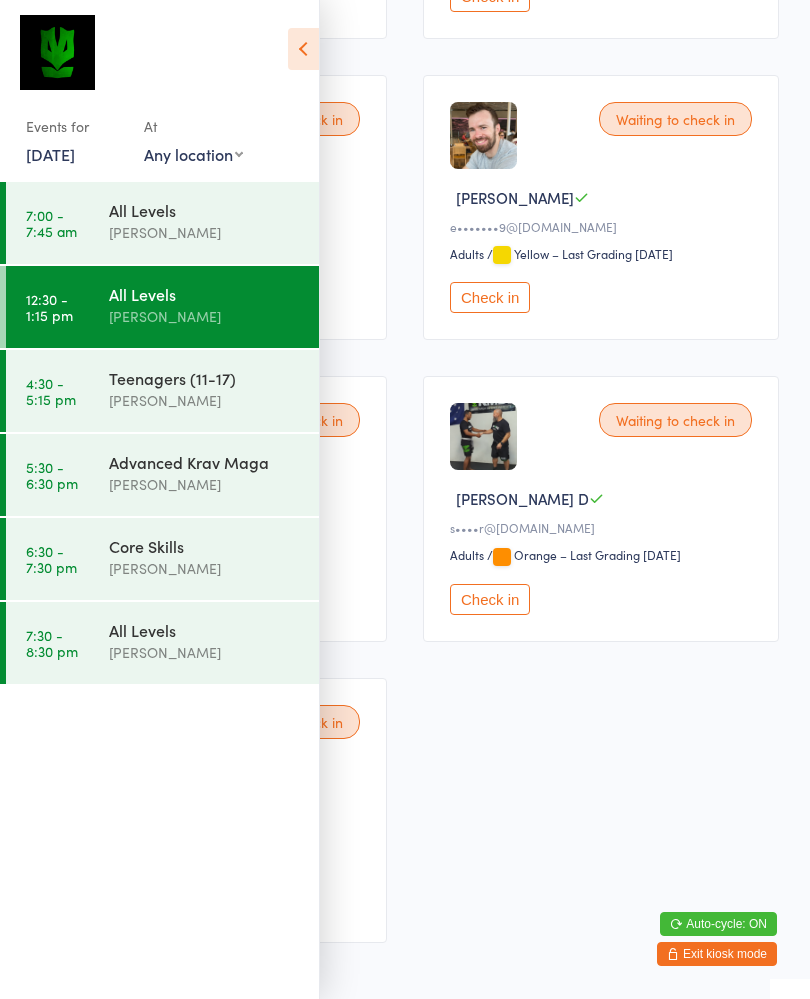 scroll, scrollTop: 663, scrollLeft: 0, axis: vertical 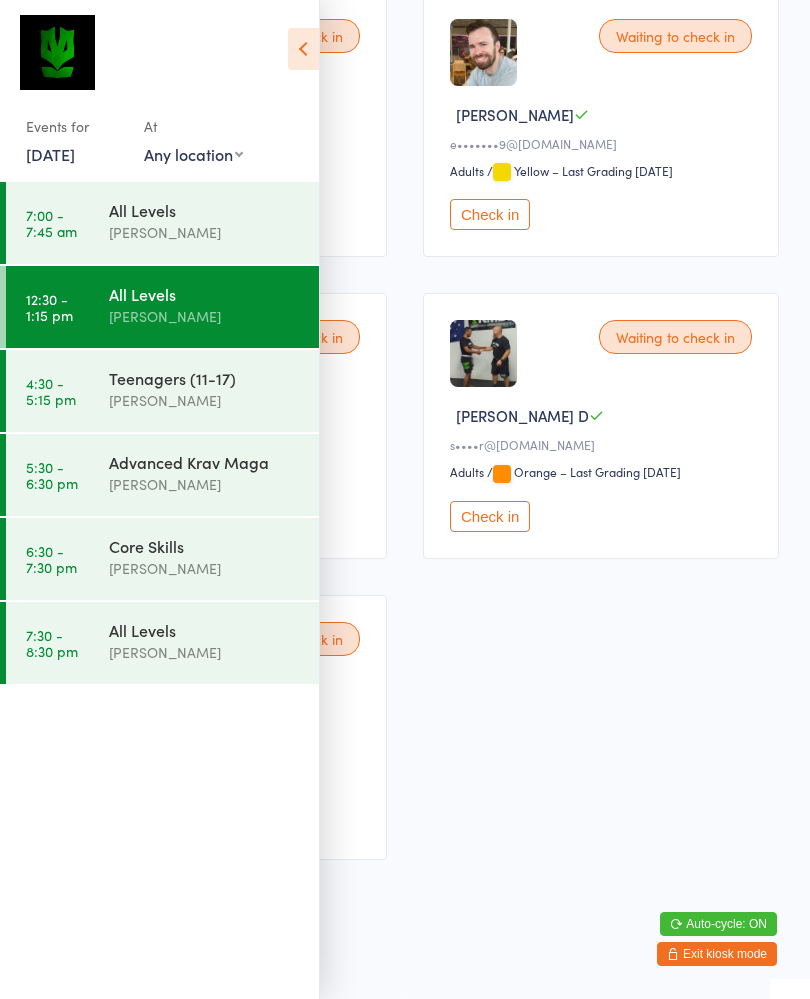 click at bounding box center (303, 49) 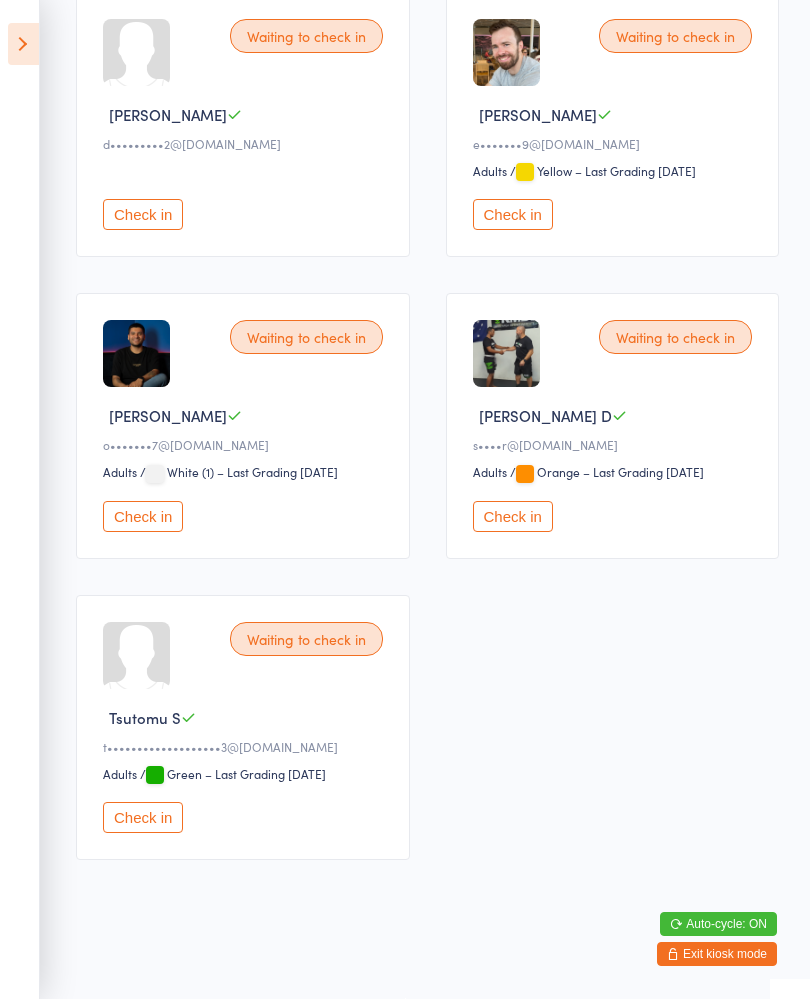 click on "Check in" at bounding box center [143, 214] 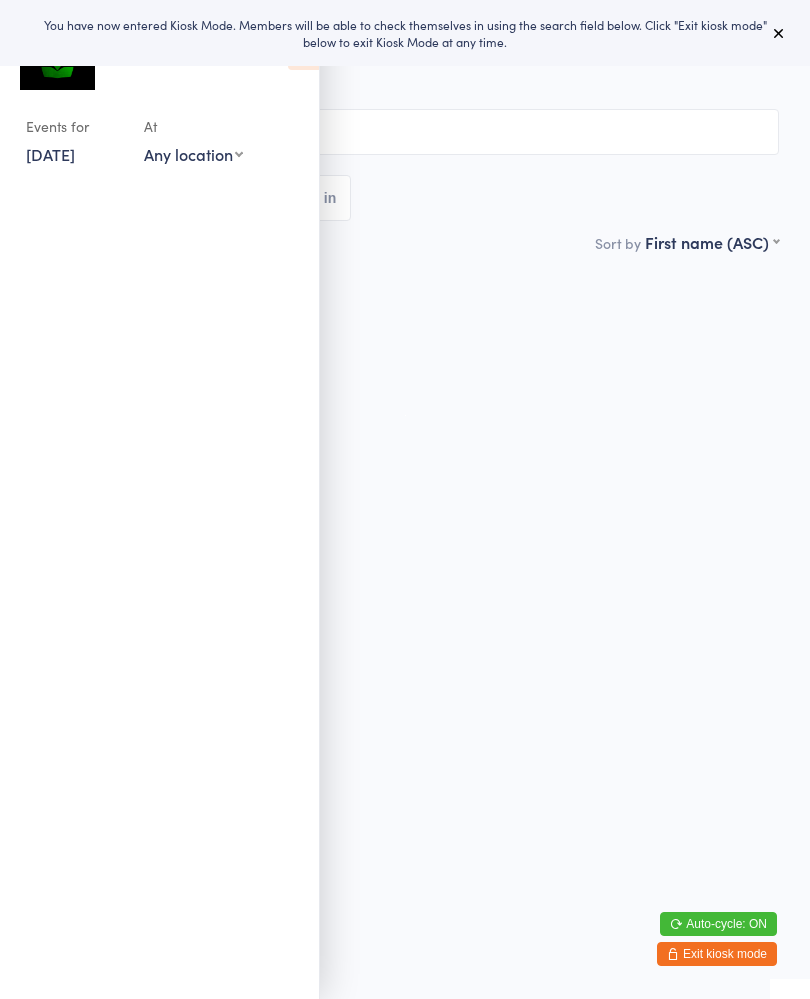 scroll, scrollTop: 0, scrollLeft: 0, axis: both 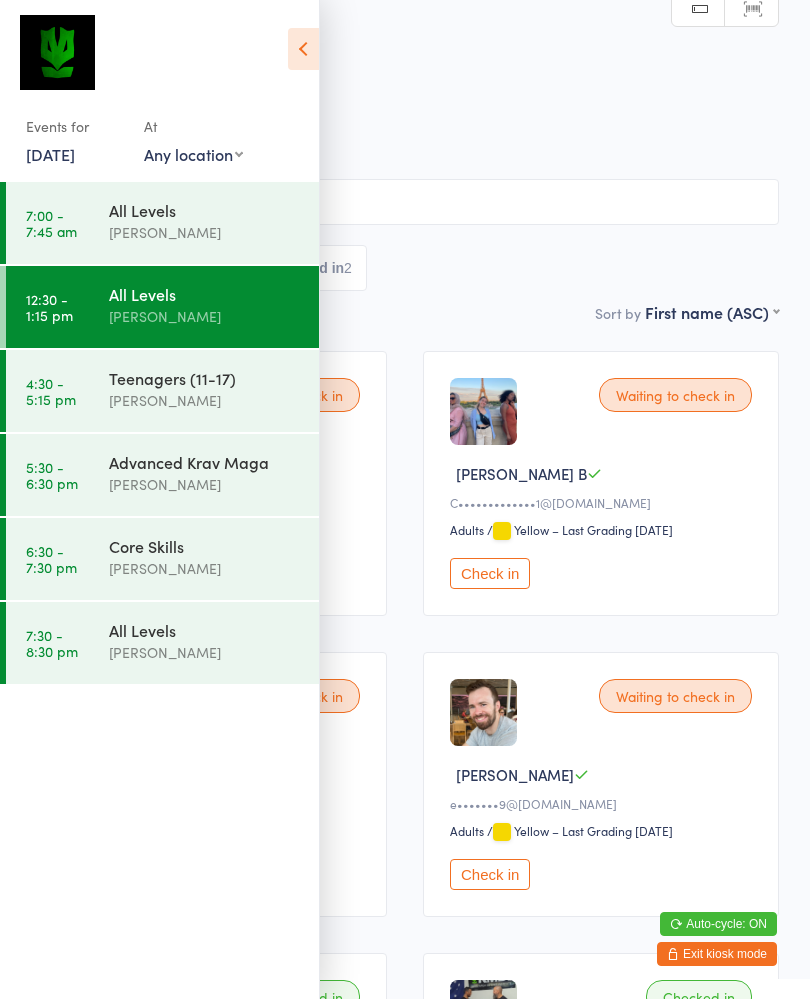 click at bounding box center [303, 49] 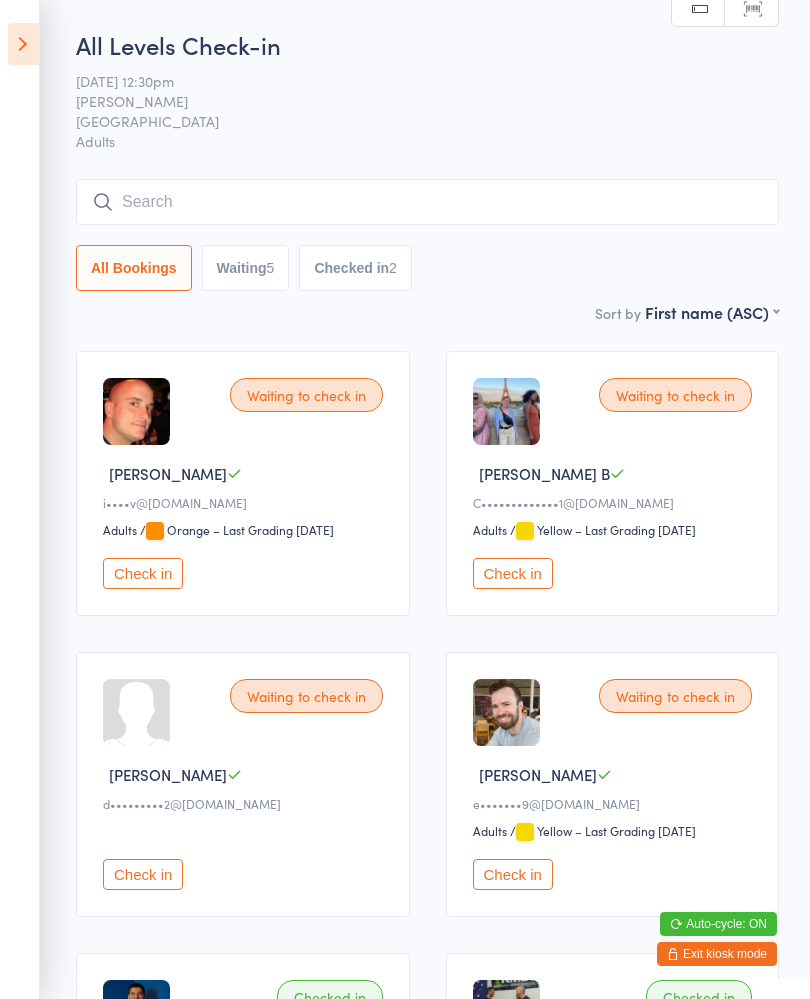 click on "Check in" at bounding box center (143, 573) 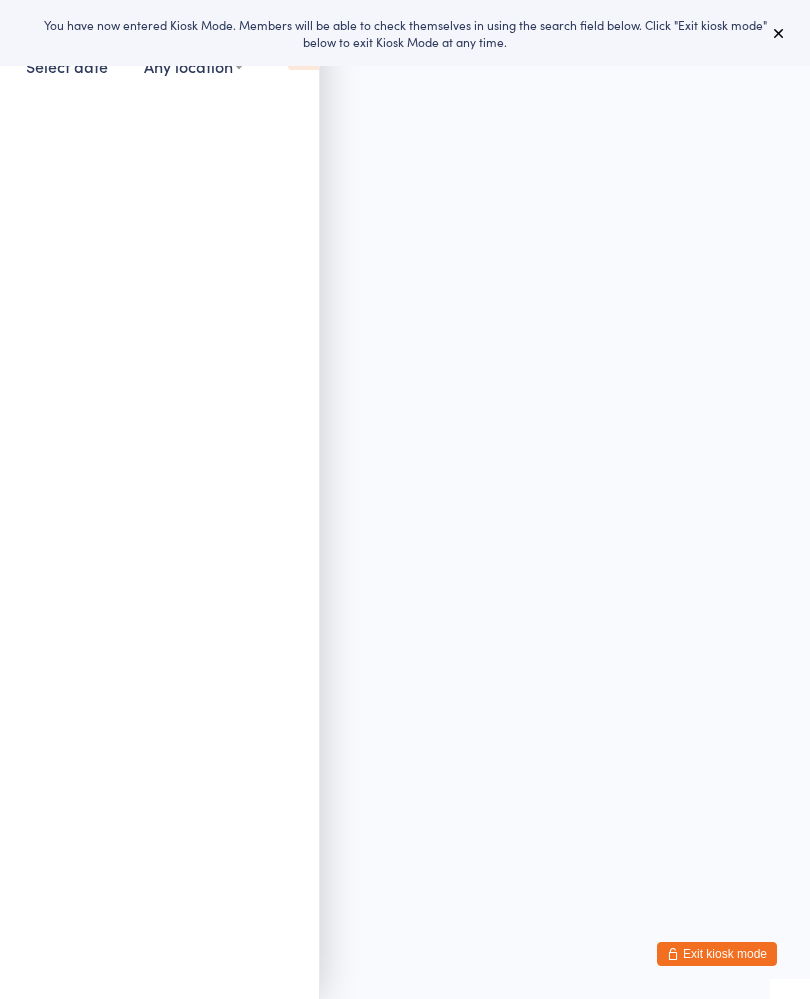 scroll, scrollTop: 0, scrollLeft: 0, axis: both 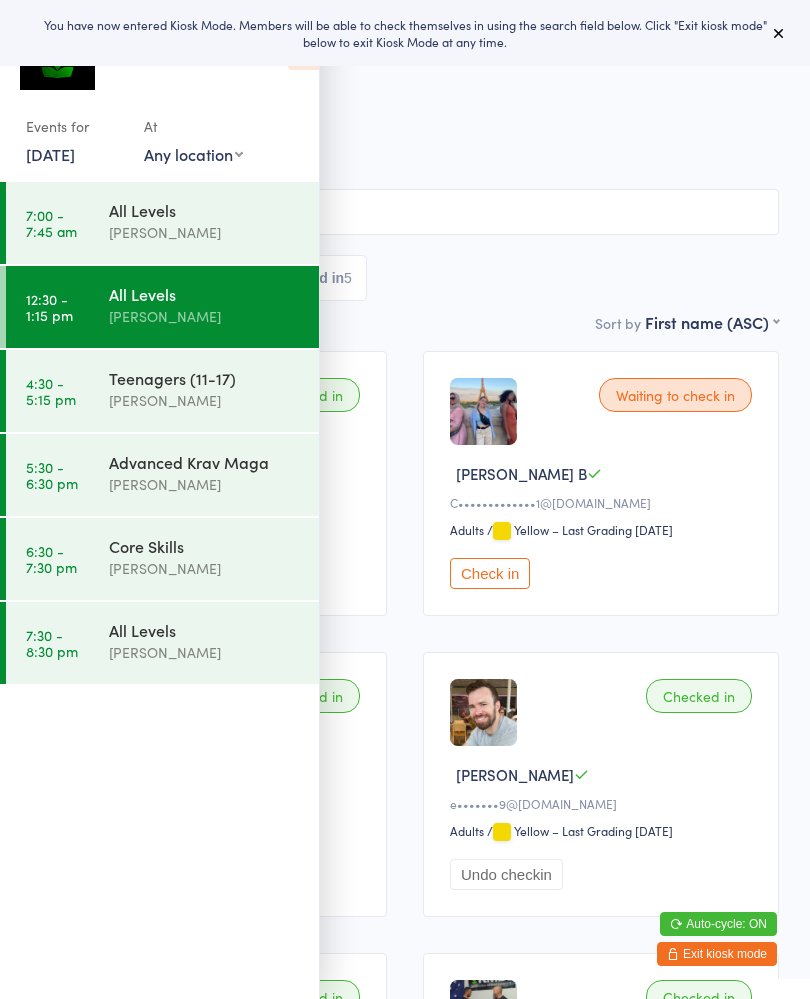 click on "C•••••••••••••1@[DOMAIN_NAME]" at bounding box center (604, 502) 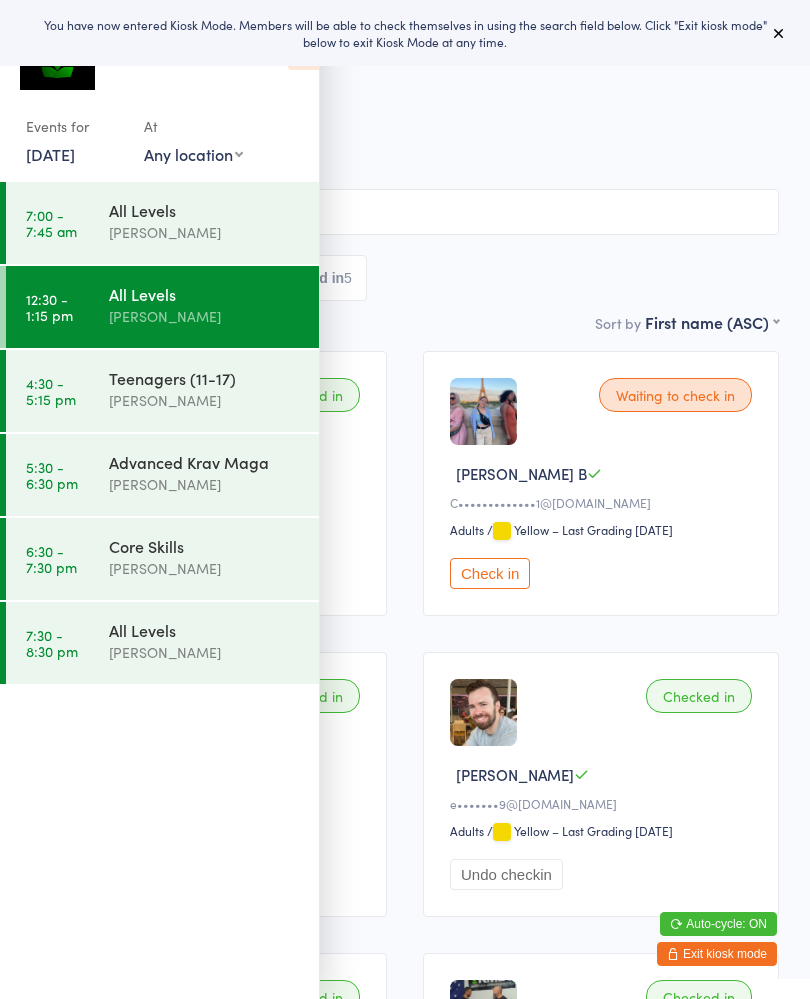 click on "Adults" at bounding box center (405, 163) 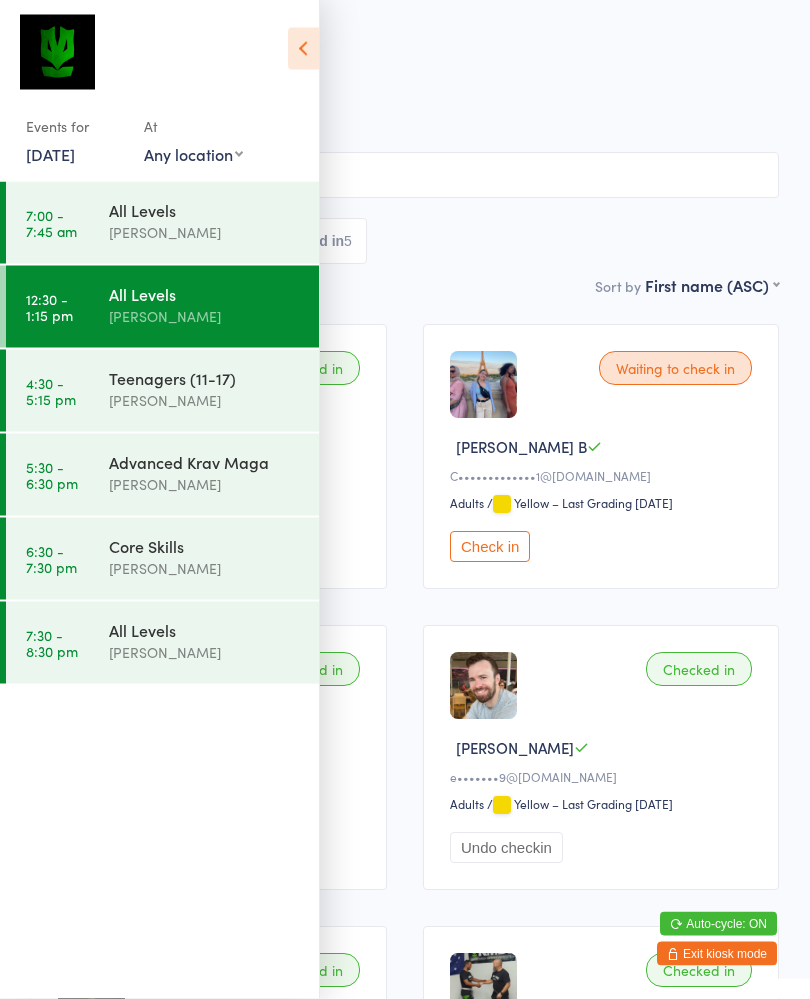 scroll, scrollTop: 38, scrollLeft: 0, axis: vertical 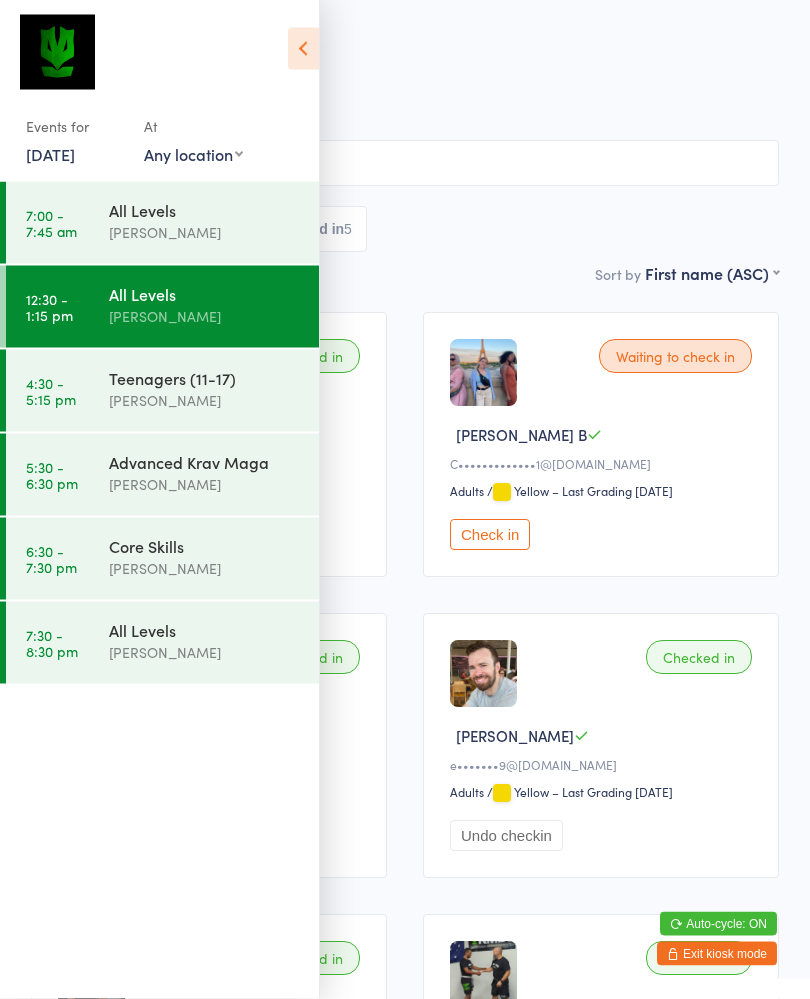 click at bounding box center [303, 49] 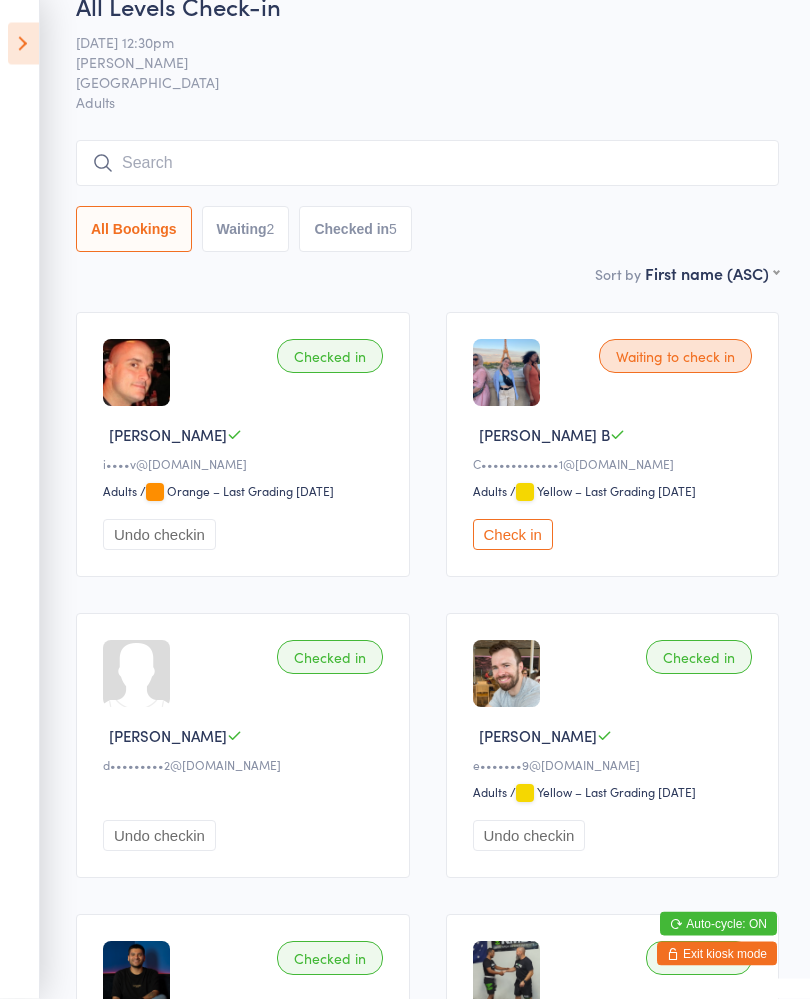scroll, scrollTop: 39, scrollLeft: 0, axis: vertical 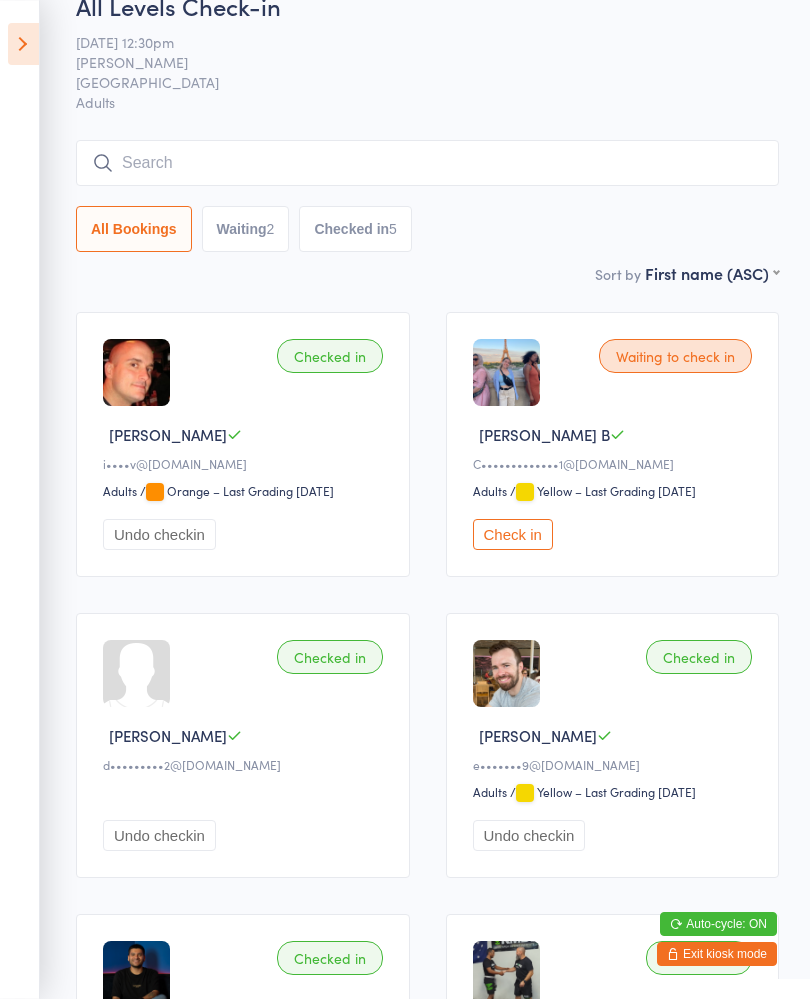 click on "Check in" at bounding box center [513, 534] 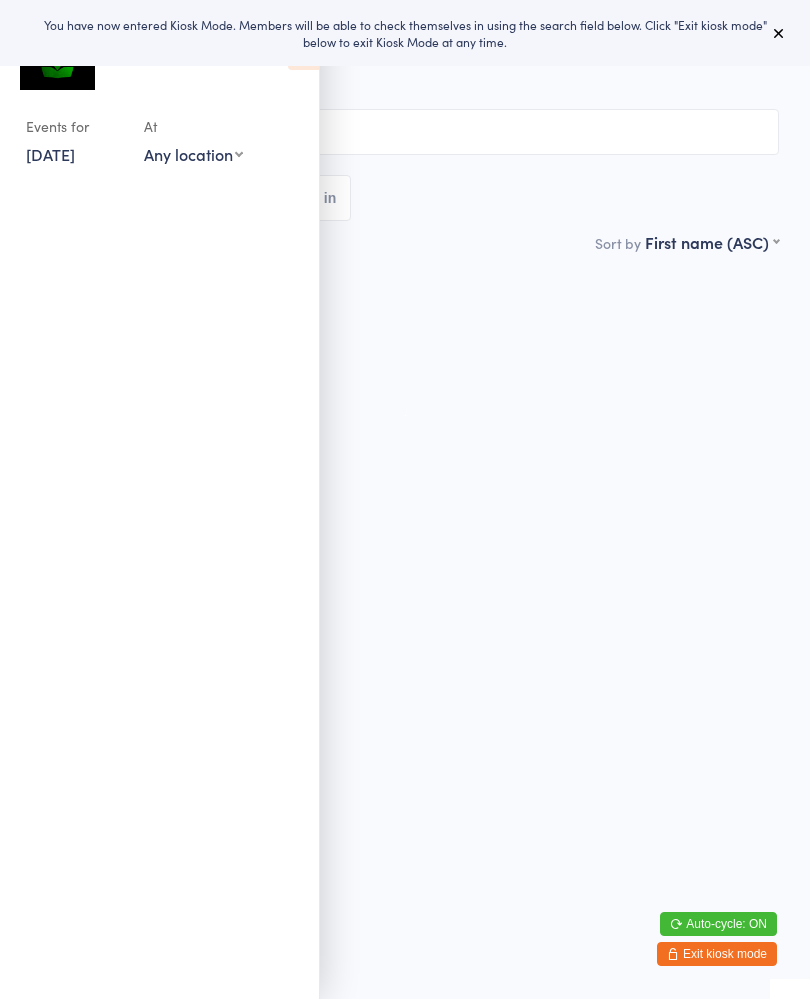 scroll, scrollTop: 0, scrollLeft: 0, axis: both 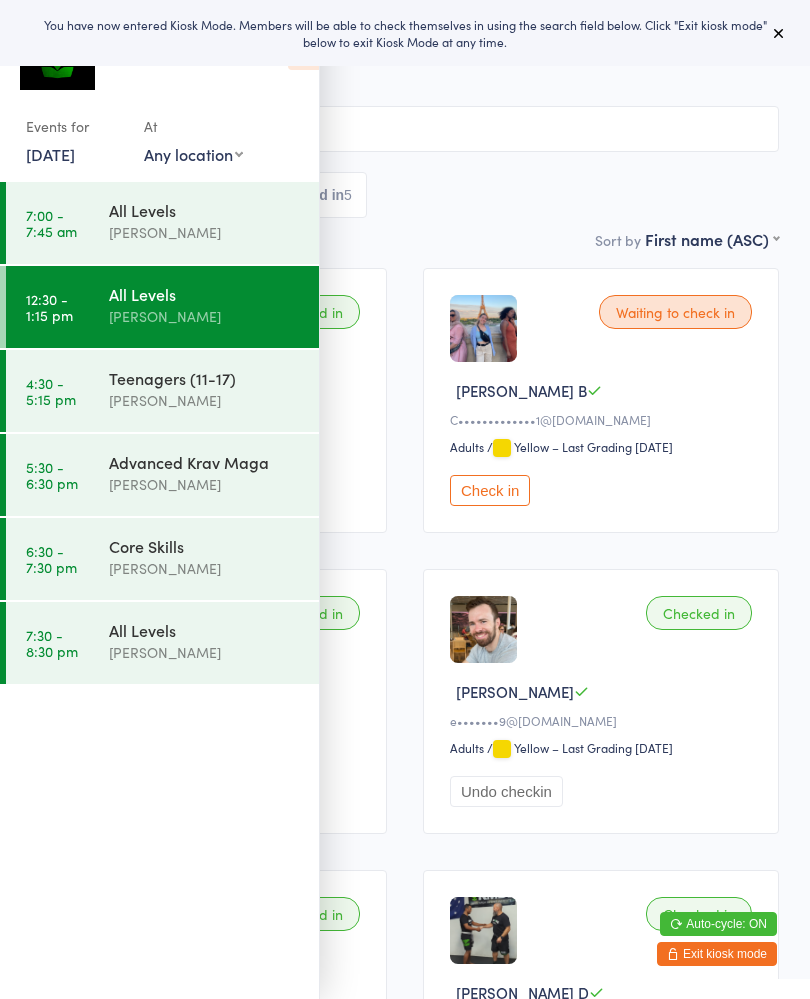 click on "Check in" at bounding box center (490, 490) 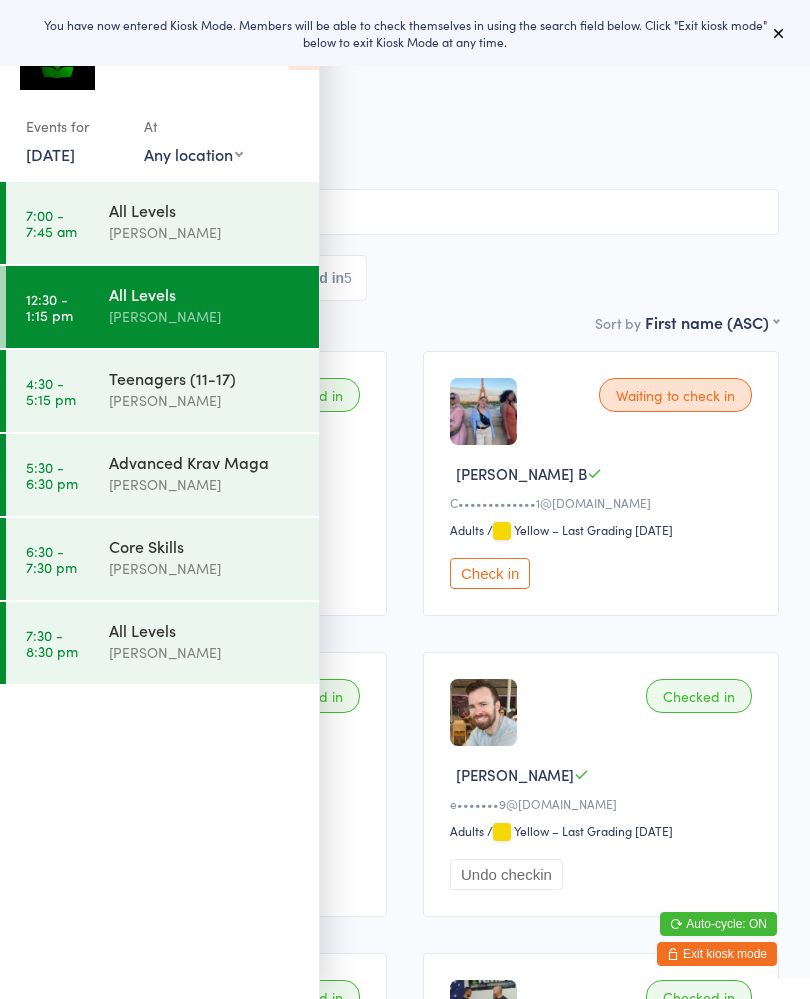 scroll, scrollTop: 0, scrollLeft: 0, axis: both 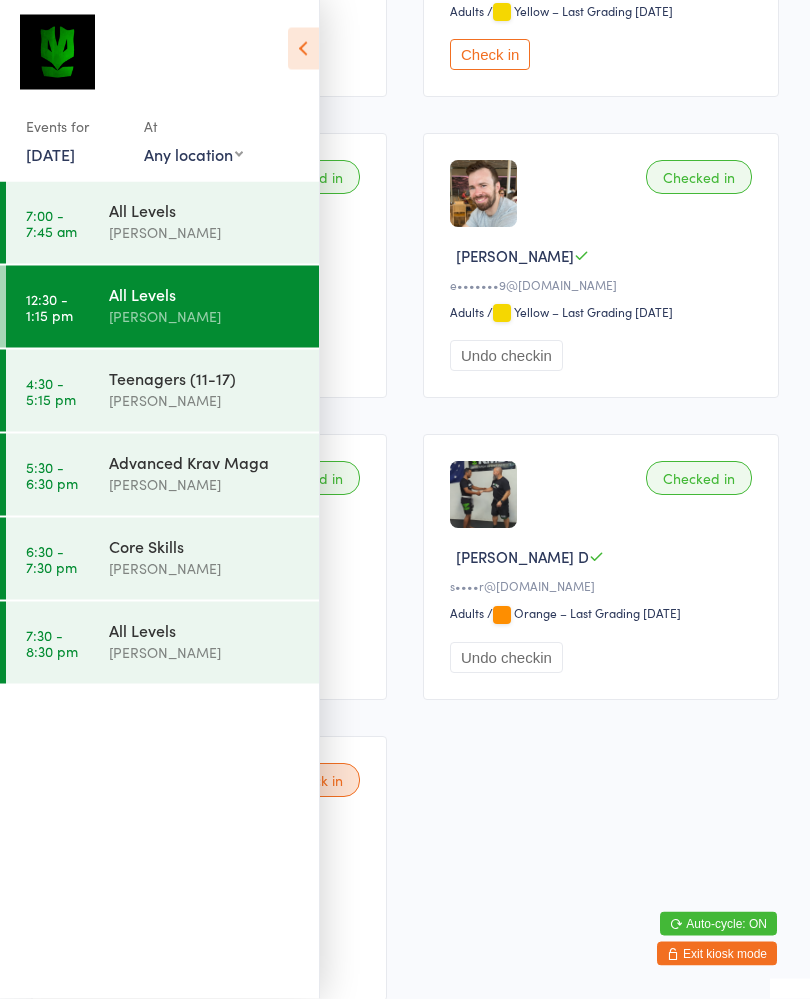 click on "Checked in [PERSON_NAME] L  i••••v@[DOMAIN_NAME] Adults  Adults   /  Orange – Last Grading [DATE]   Undo checkin Waiting to check in [PERSON_NAME] B  C•••••••••••••1@[DOMAIN_NAME] Adults  Adults   /  Yellow – Last Grading [DATE]   Check in Checked in [PERSON_NAME] O  d•••••••••2@[DOMAIN_NAME]   Undo checkin Checked in Ed R  e•••••••9@[DOMAIN_NAME] Adults  Adults   /  Yellow – Last Grading [DATE]   Undo checkin Checked in [PERSON_NAME] a  o•••••••7@[DOMAIN_NAME] Adults  Adults   /  White (1) – Last Grading [DATE]   Undo checkin Checked in [PERSON_NAME] D  s••••r@[DOMAIN_NAME] Adults  Adults   /  Orange – Last Grading [DATE]   Undo checkin Waiting to check in Tsutomu S  t•••••••••••••••••••3@[DOMAIN_NAME] Adults  Adults   /  Green – Last Grading [DATE]   Check in" at bounding box center [405, 417] 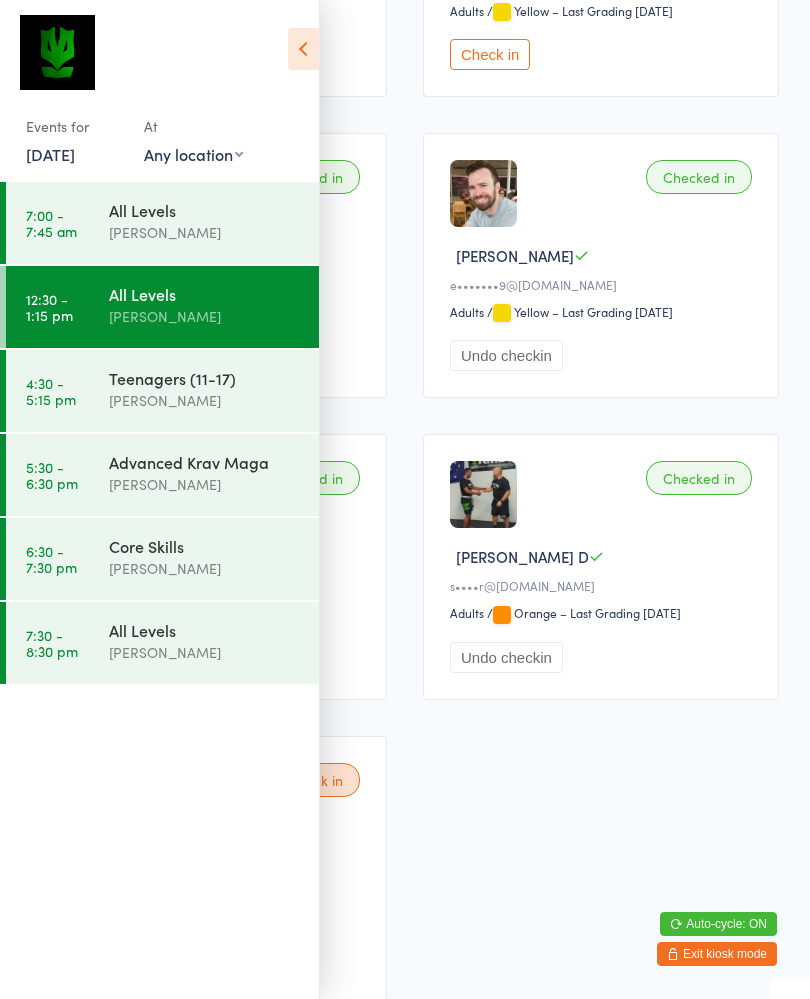 click at bounding box center [303, 49] 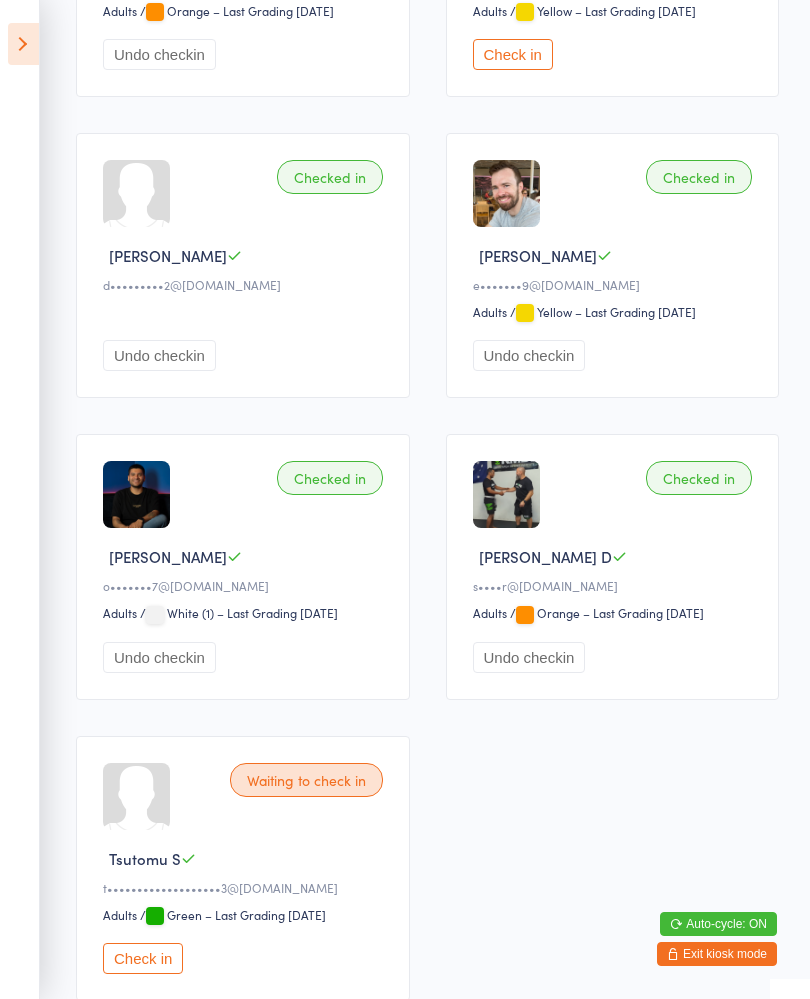 click on "Waiting to check in" at bounding box center (306, 780) 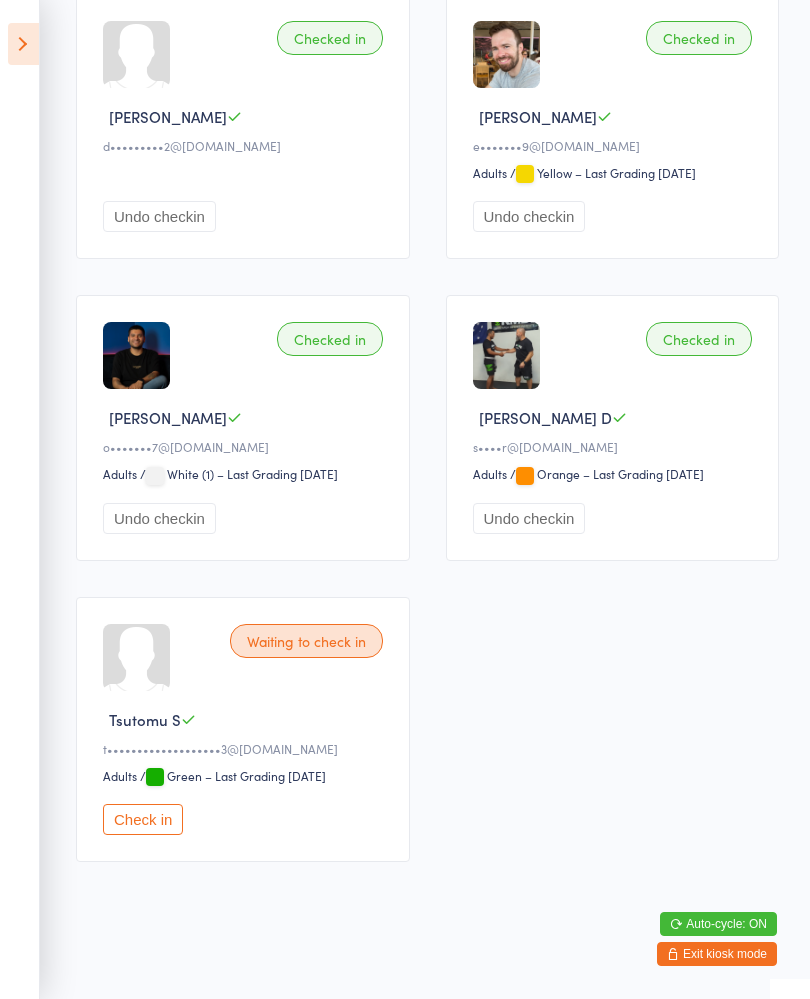 scroll, scrollTop: 663, scrollLeft: 0, axis: vertical 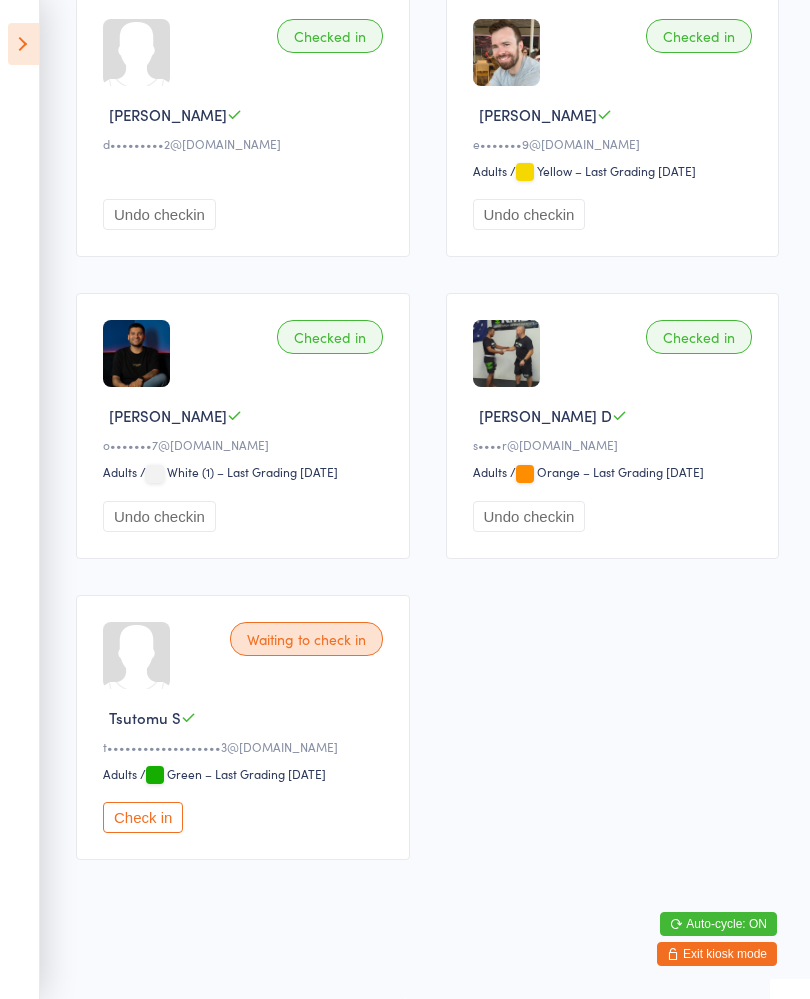 click on "Check in" at bounding box center (143, 817) 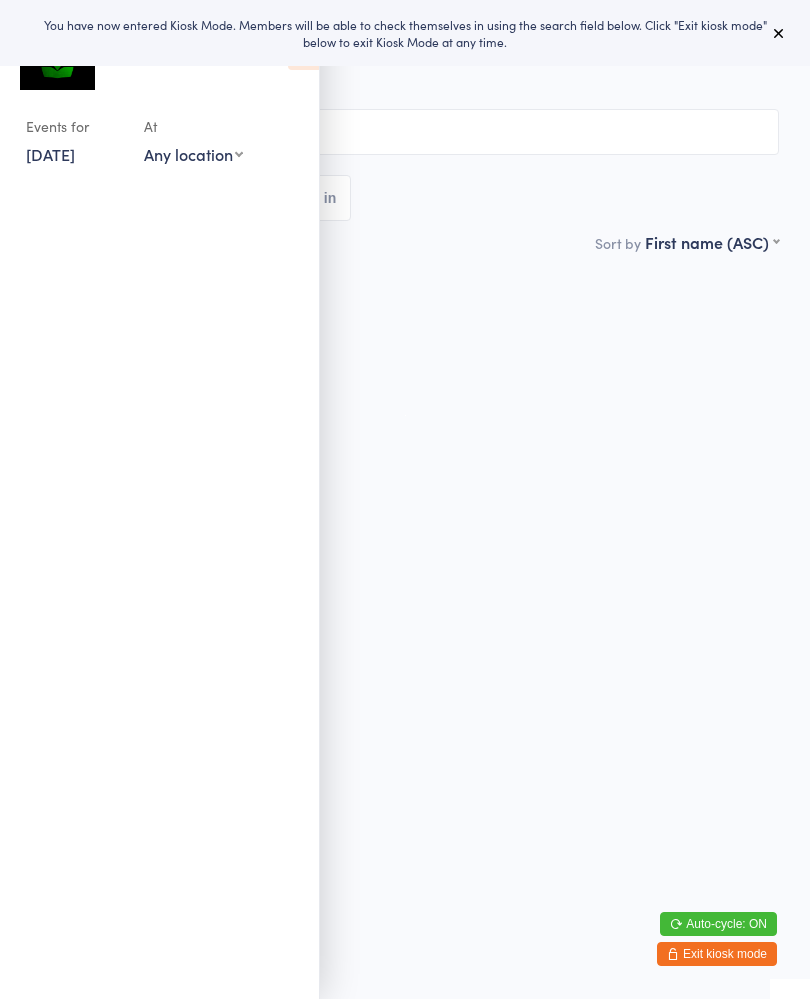 scroll, scrollTop: 0, scrollLeft: 0, axis: both 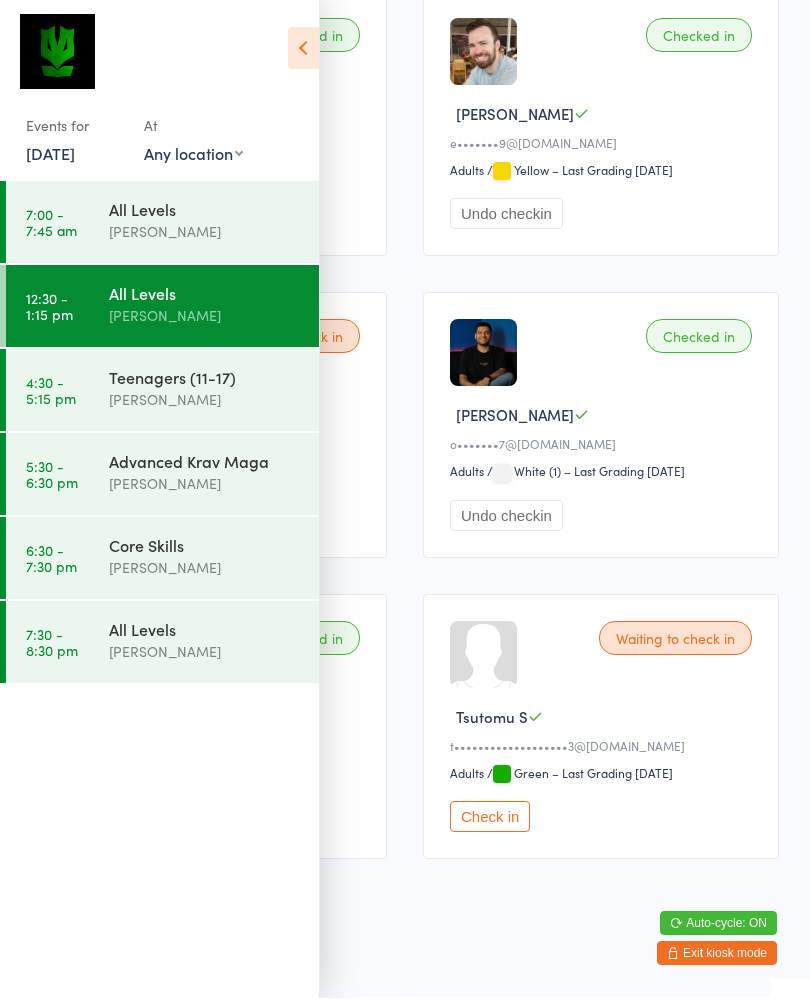 click at bounding box center (303, 49) 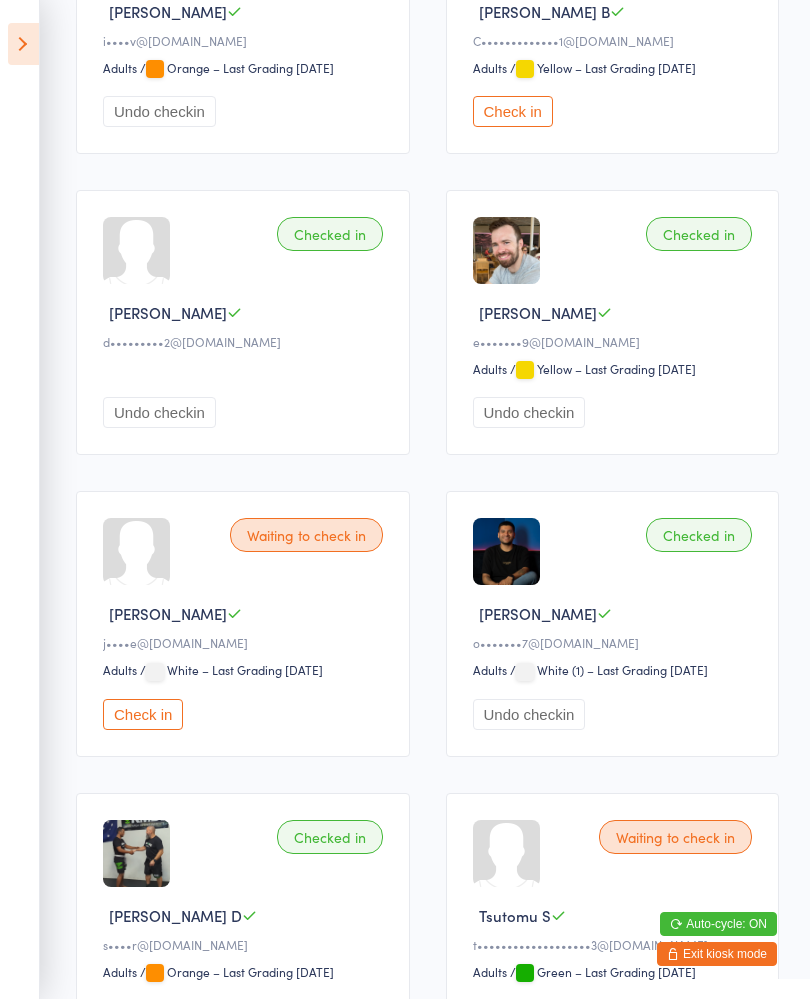 scroll, scrollTop: 466, scrollLeft: 0, axis: vertical 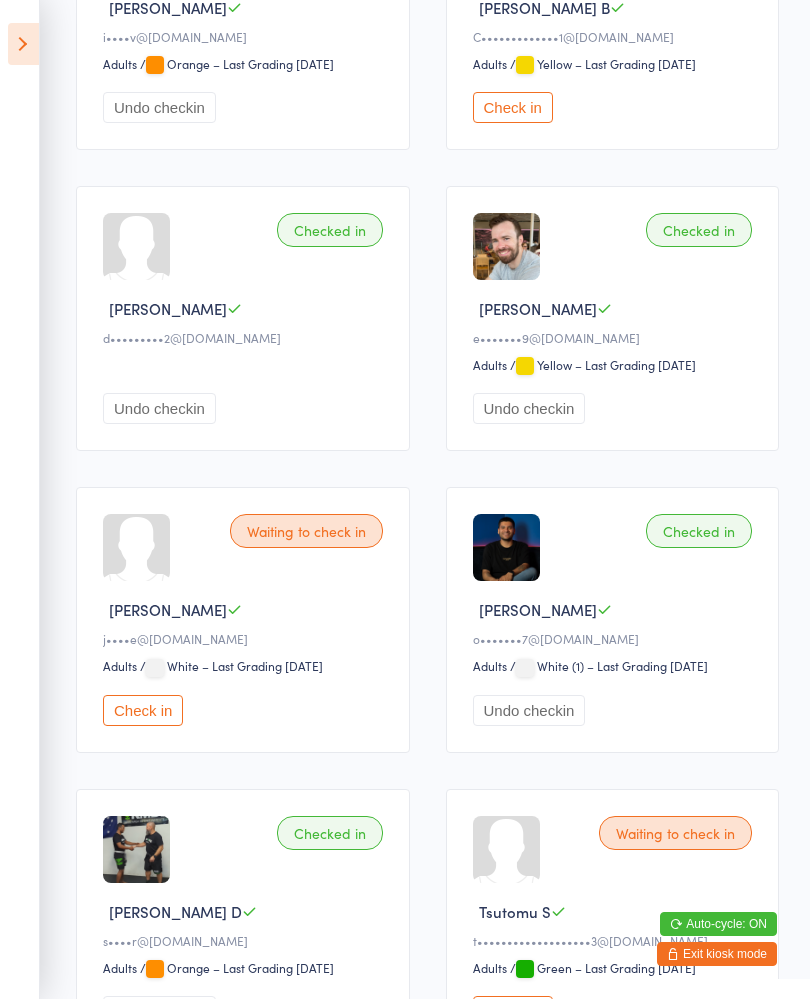 click on "Check in" at bounding box center [143, 710] 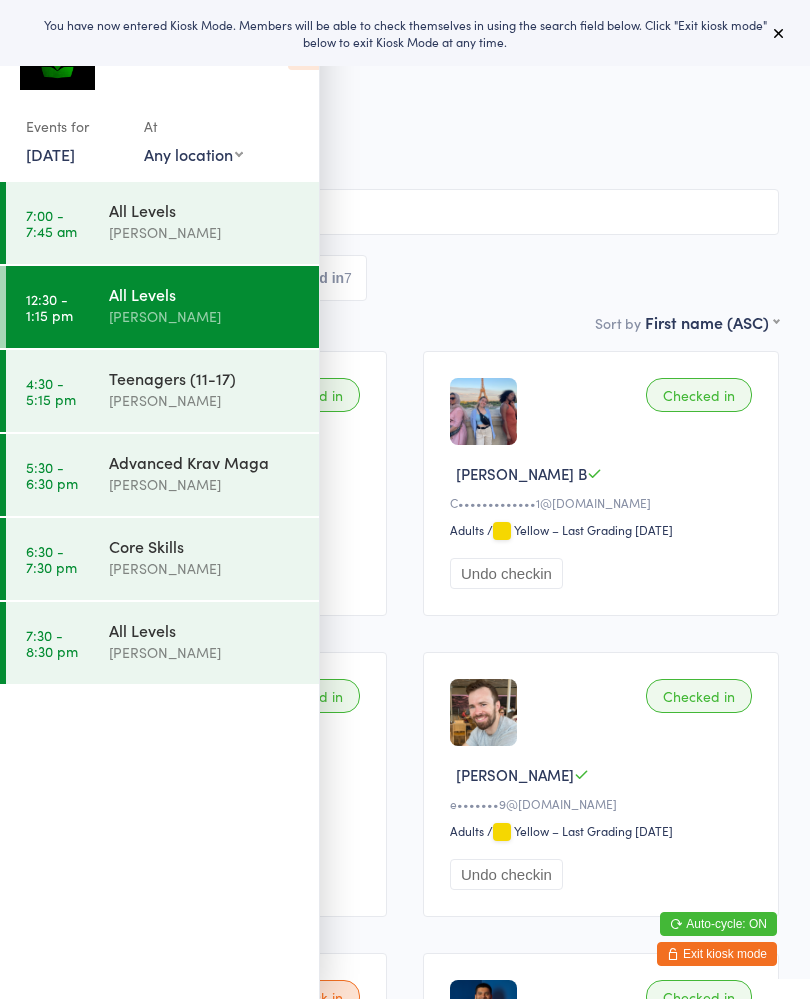 scroll, scrollTop: 503, scrollLeft: 0, axis: vertical 